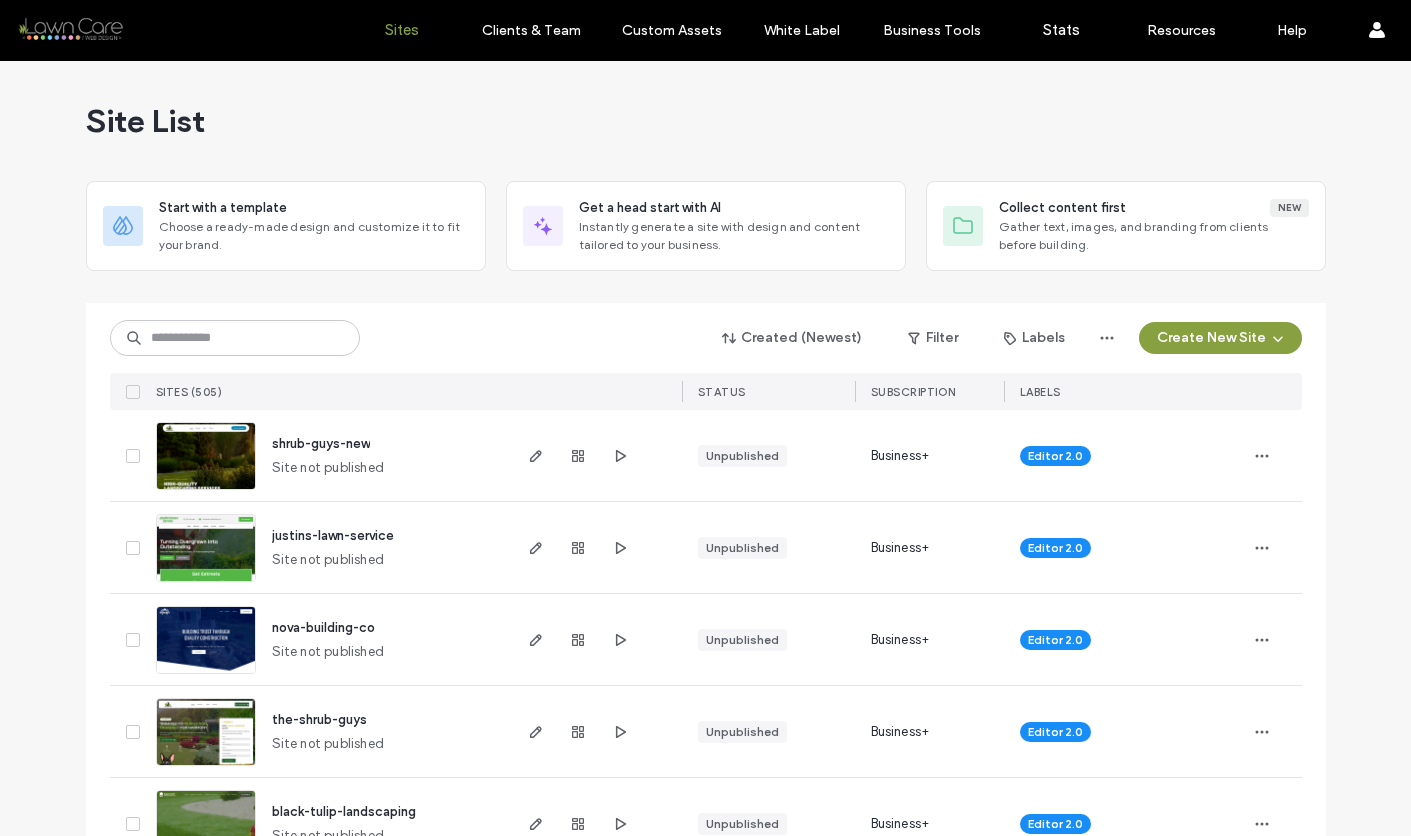 scroll, scrollTop: 0, scrollLeft: 0, axis: both 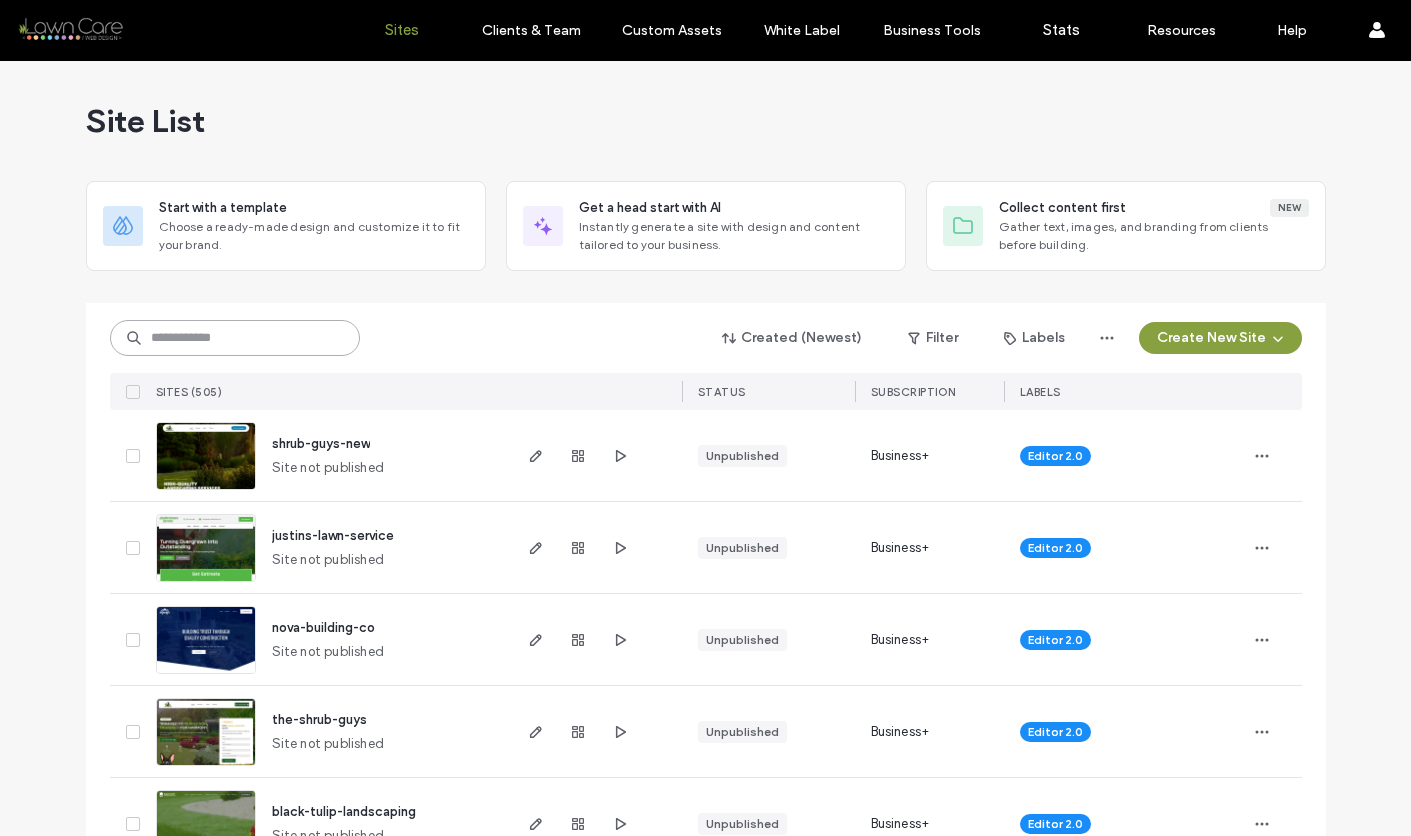click at bounding box center [235, 338] 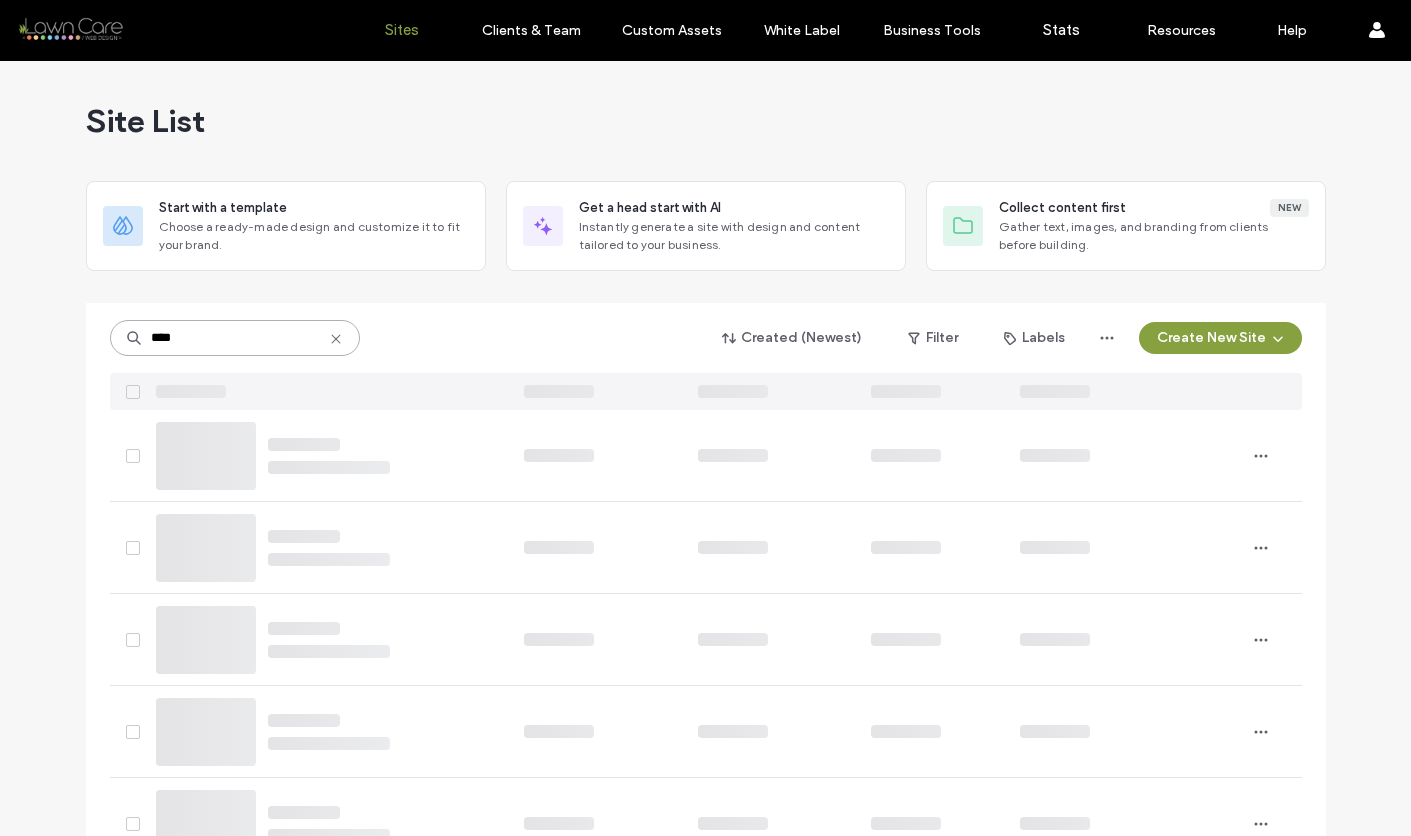type on "*****" 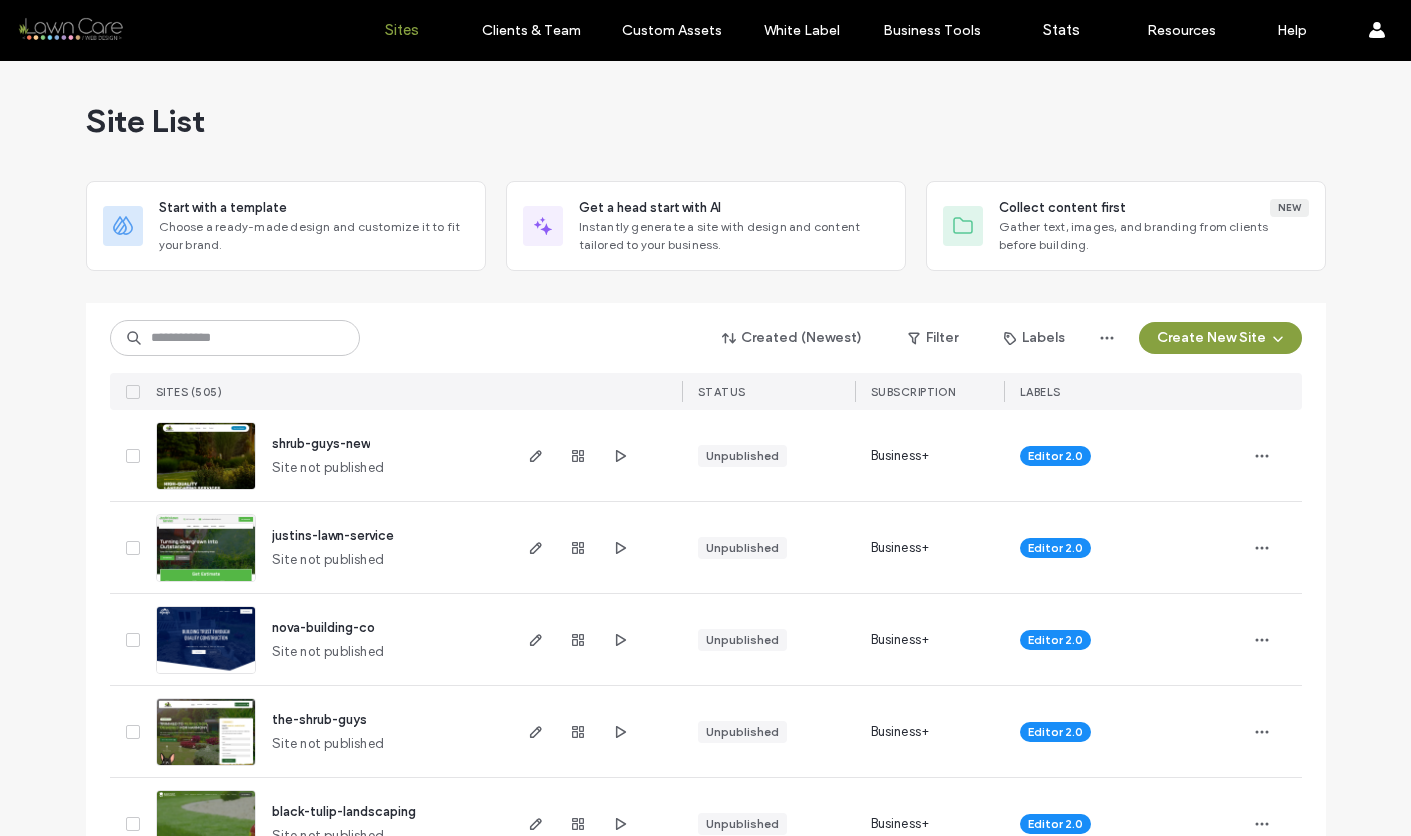 scroll, scrollTop: 0, scrollLeft: 0, axis: both 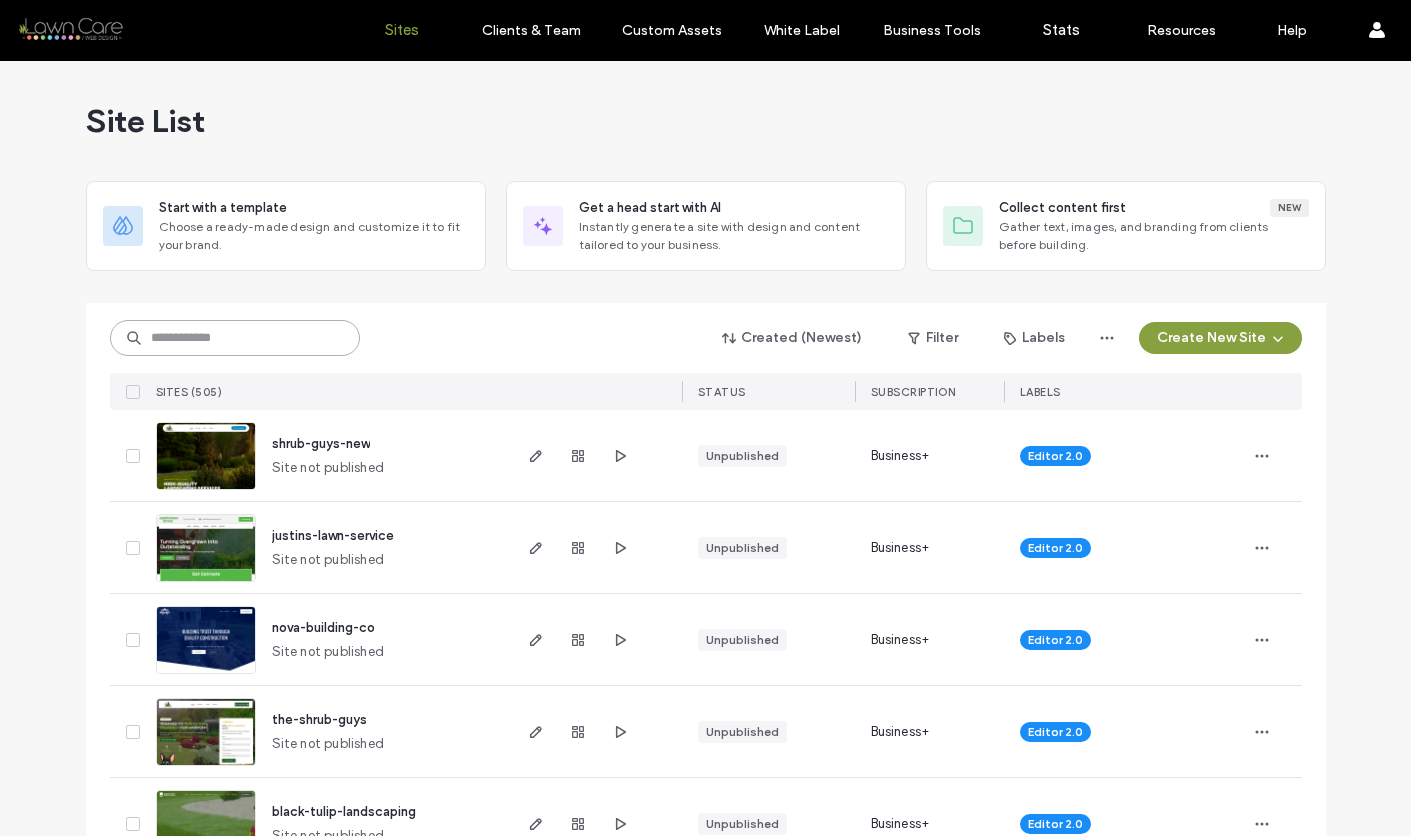 click at bounding box center [235, 338] 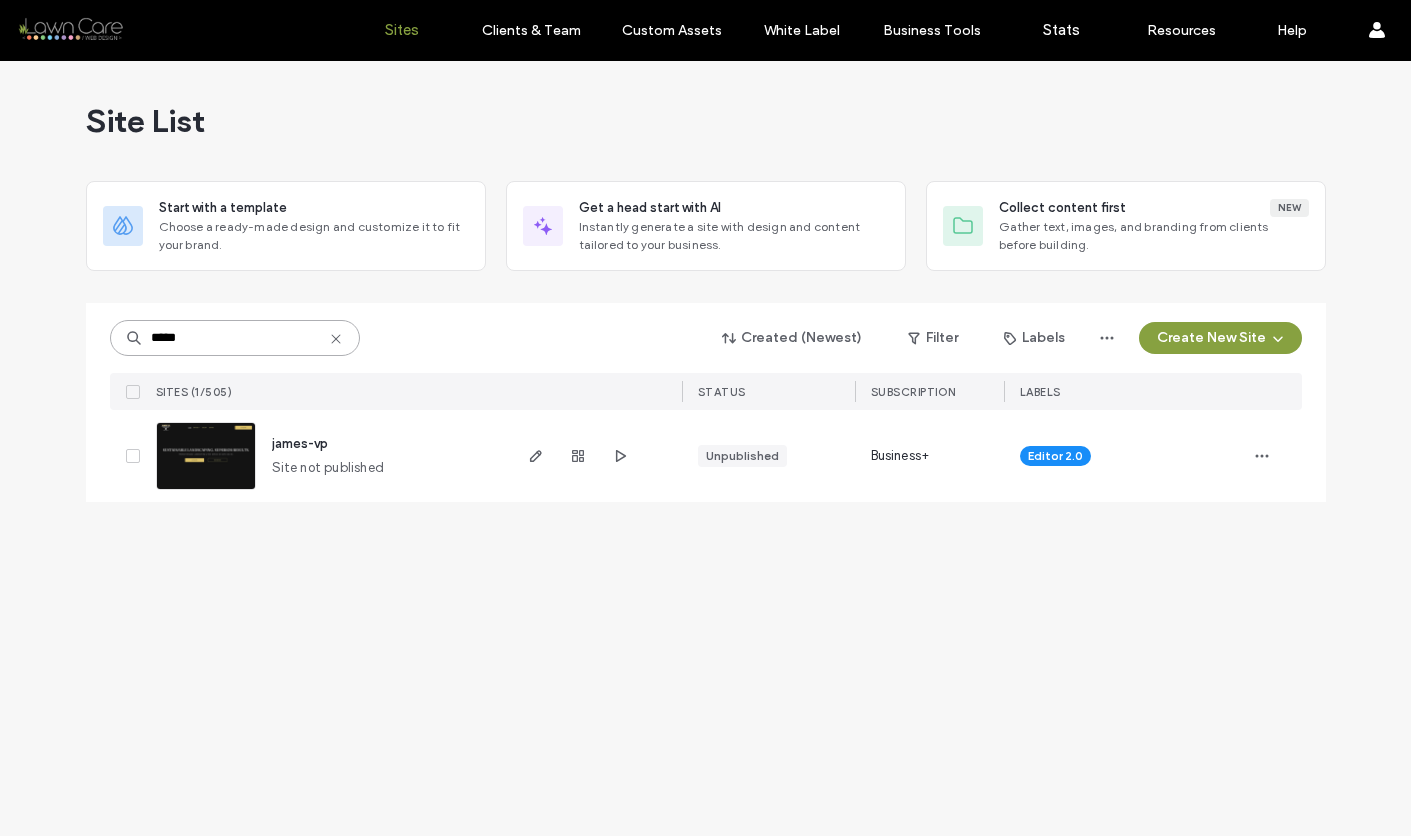 type on "*****" 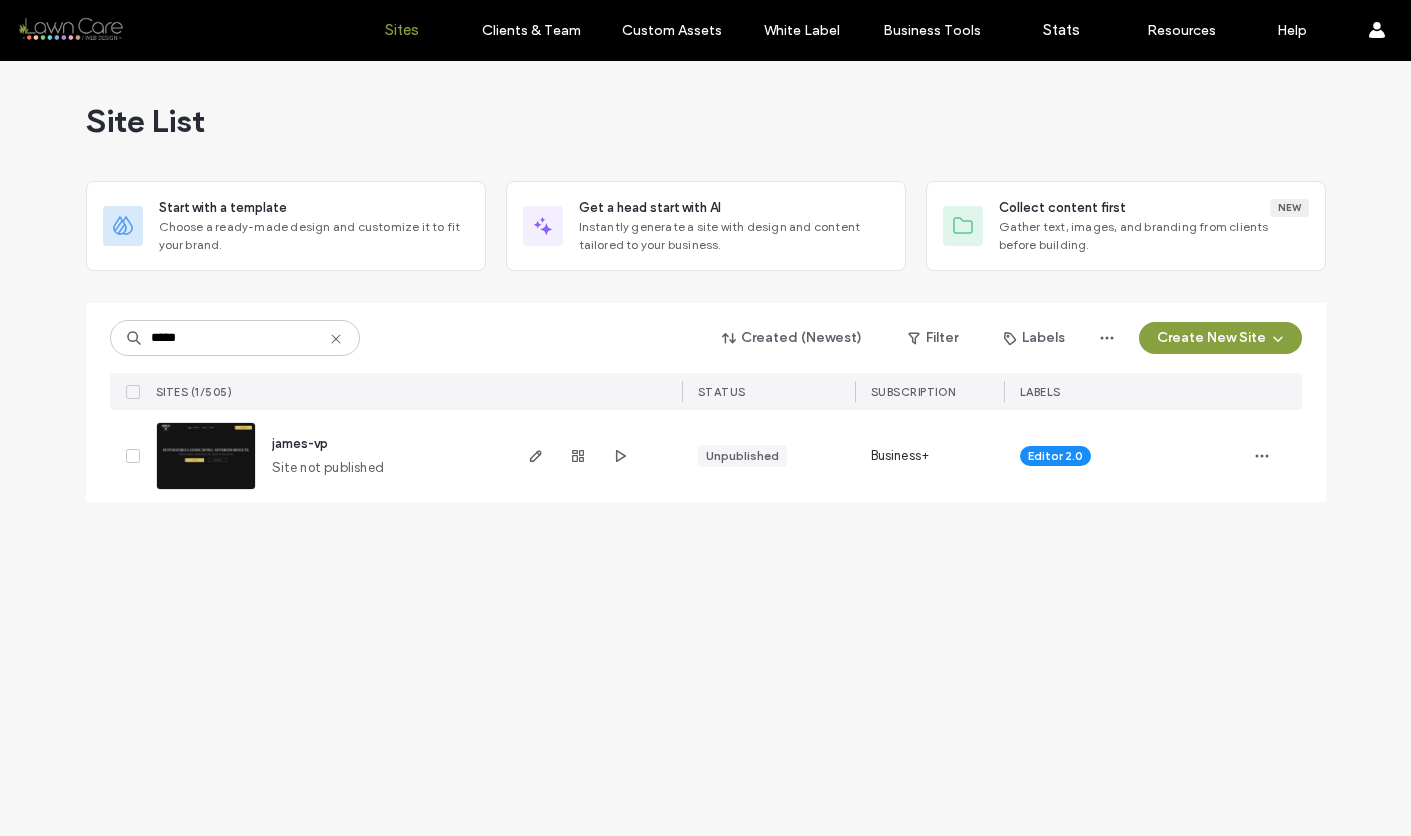 click at bounding box center (206, 491) 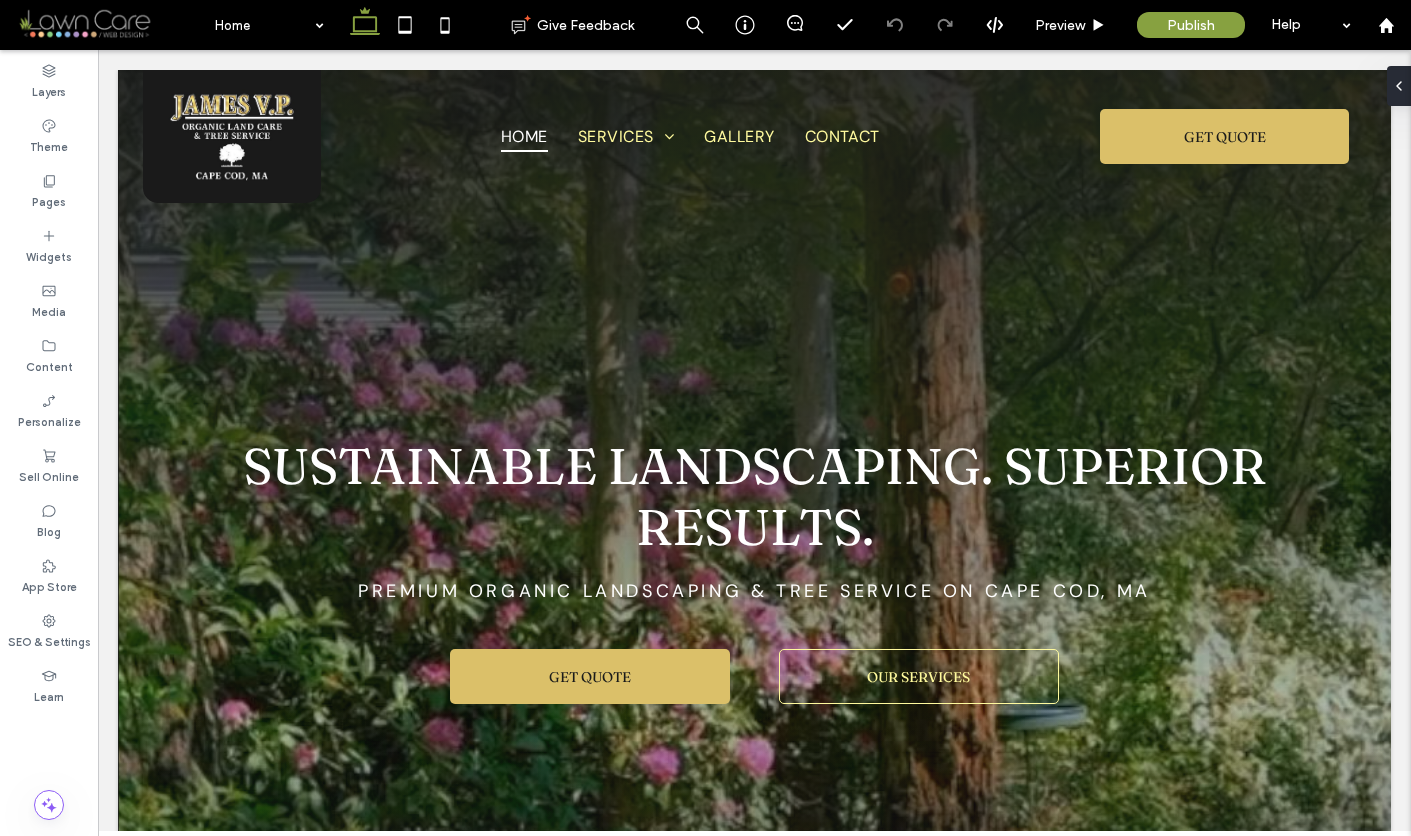 scroll, scrollTop: 0, scrollLeft: 0, axis: both 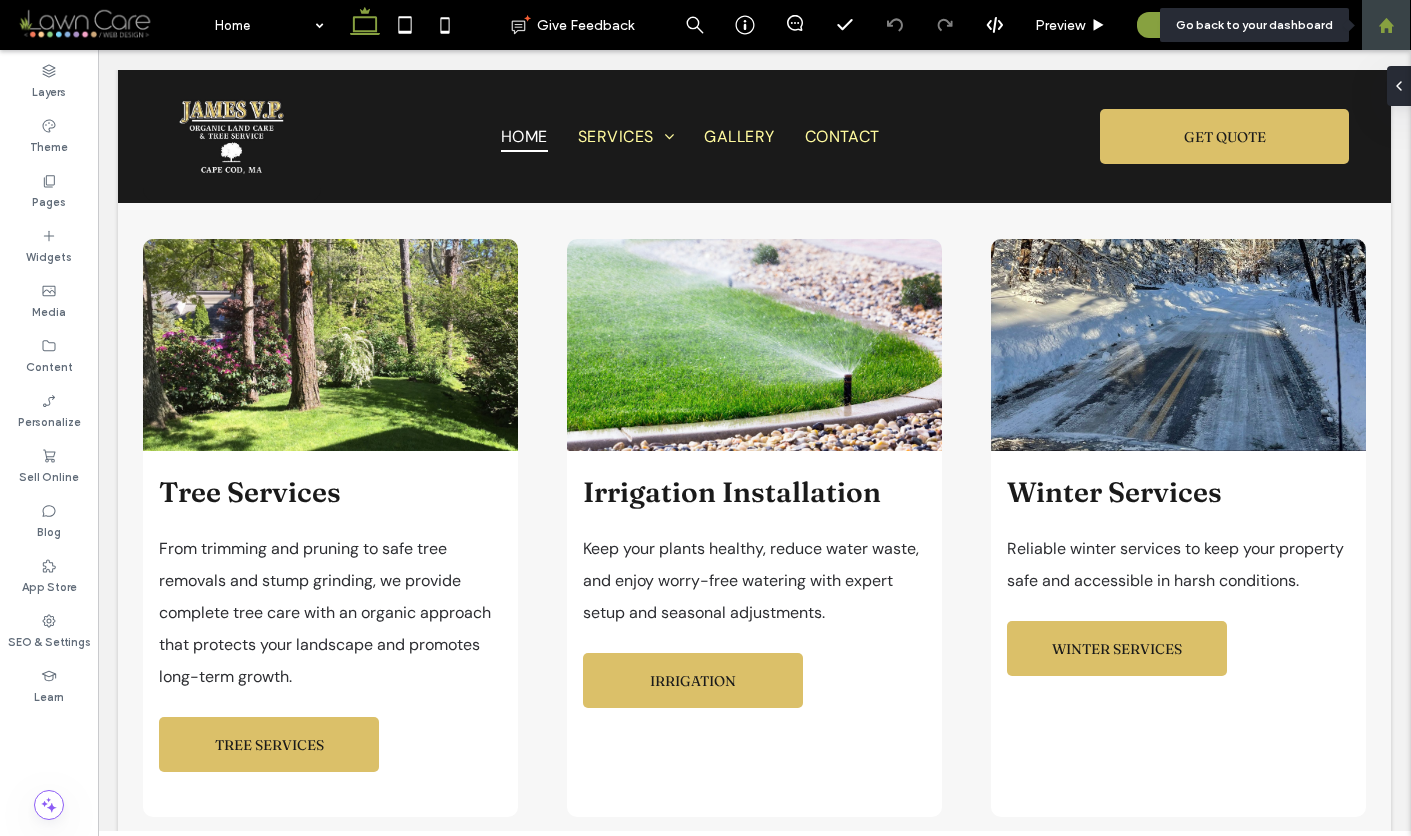 click 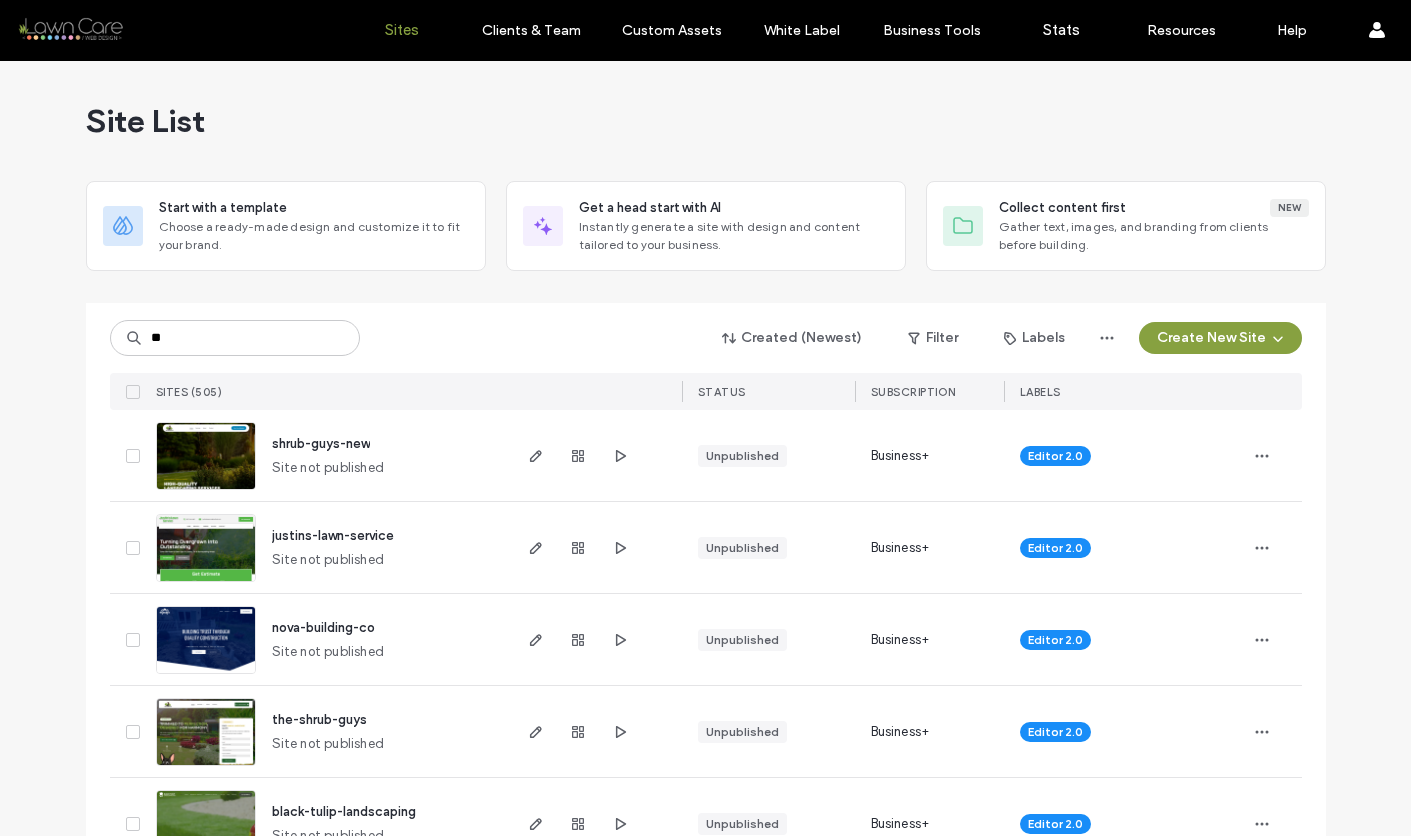 scroll, scrollTop: 0, scrollLeft: 0, axis: both 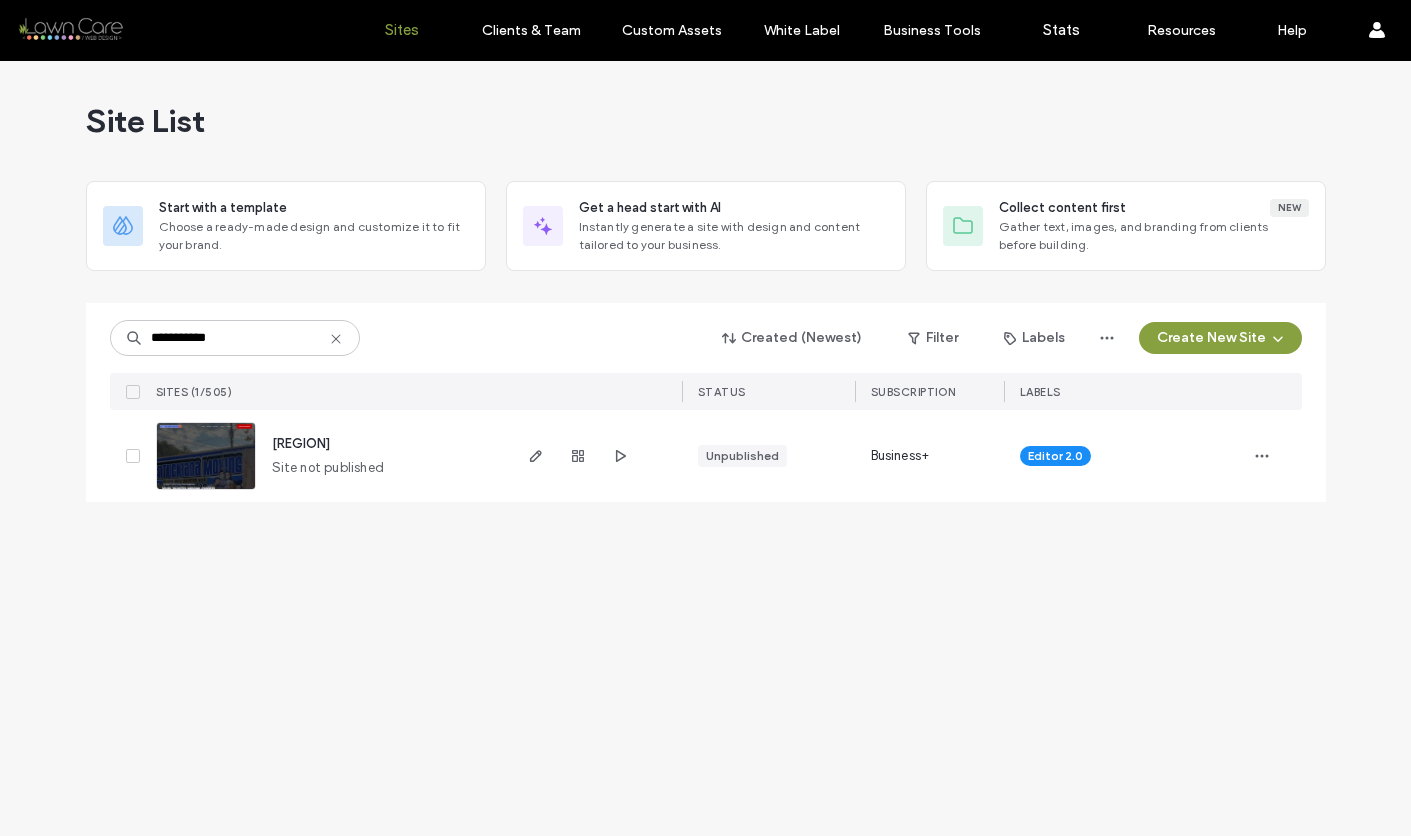 type on "**********" 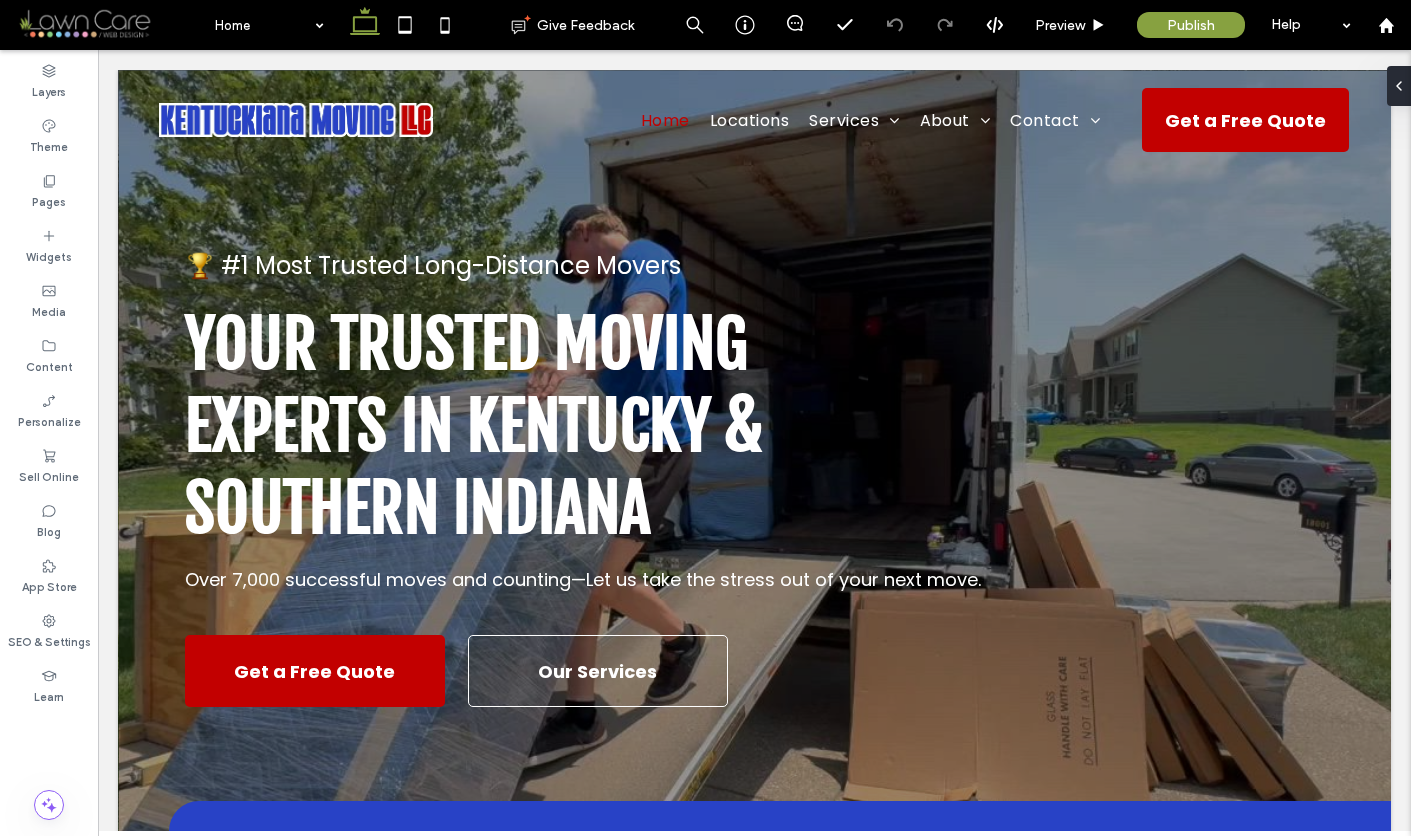 scroll, scrollTop: 0, scrollLeft: 0, axis: both 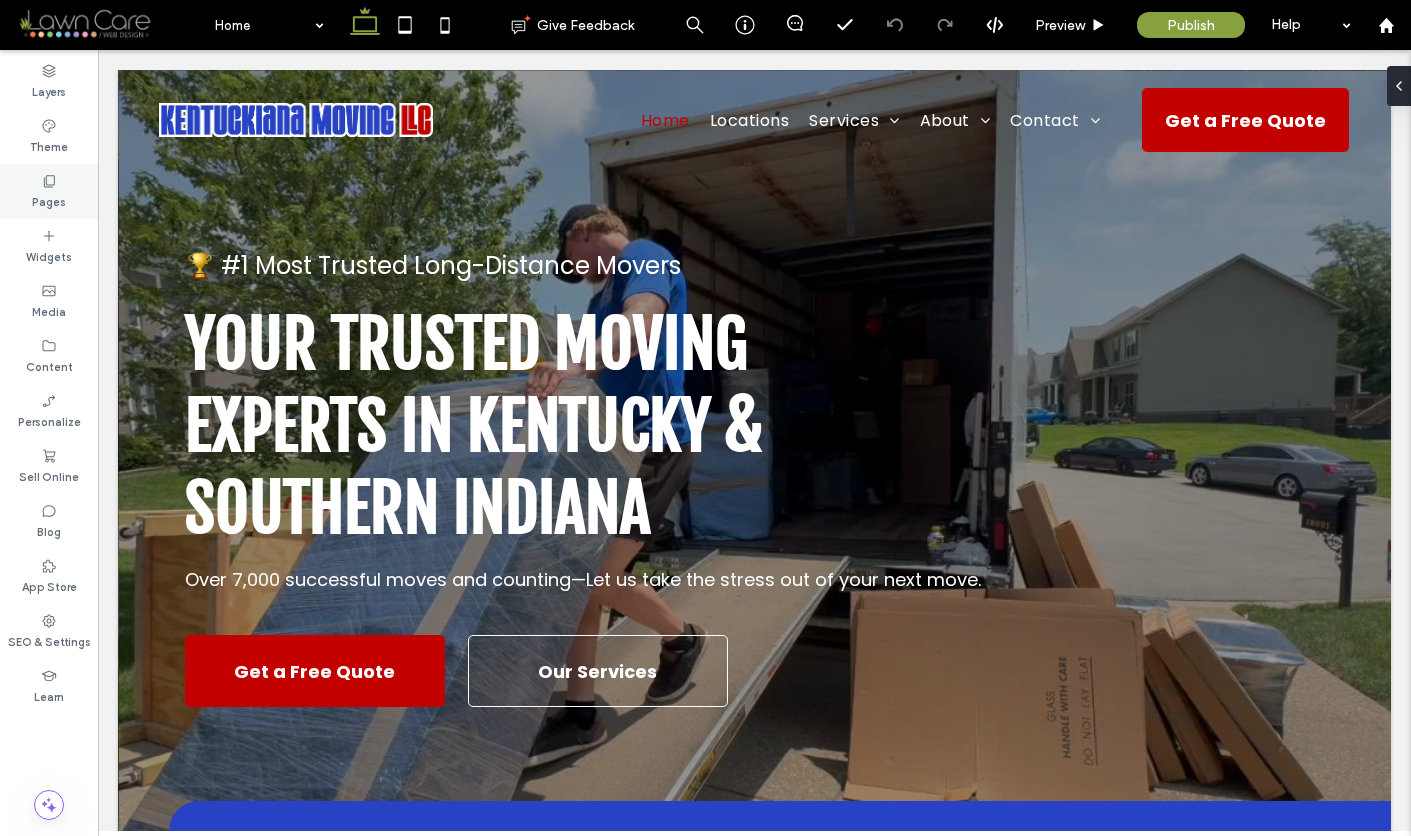 click on "Pages" at bounding box center (49, 200) 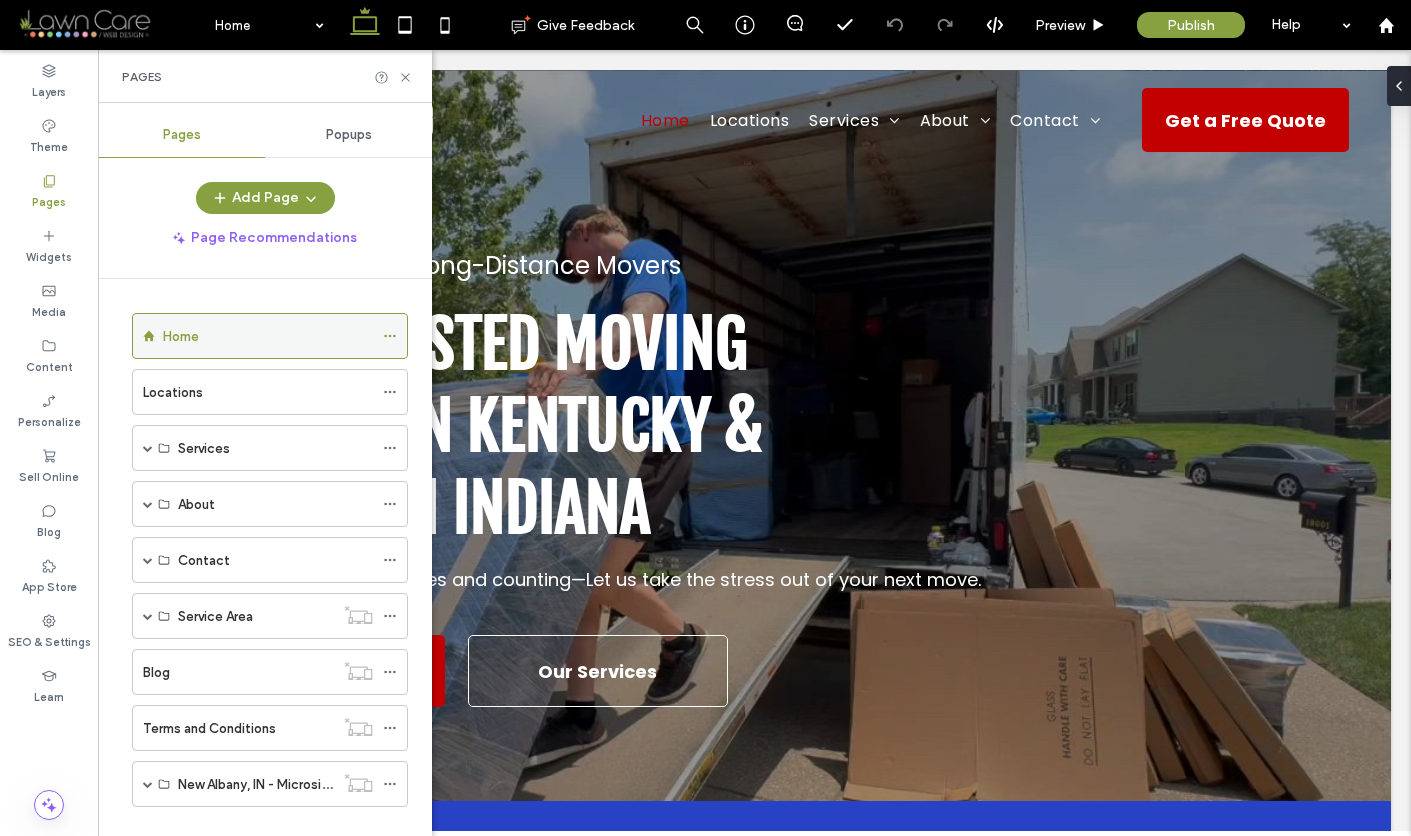 click on "Home" at bounding box center (268, 336) 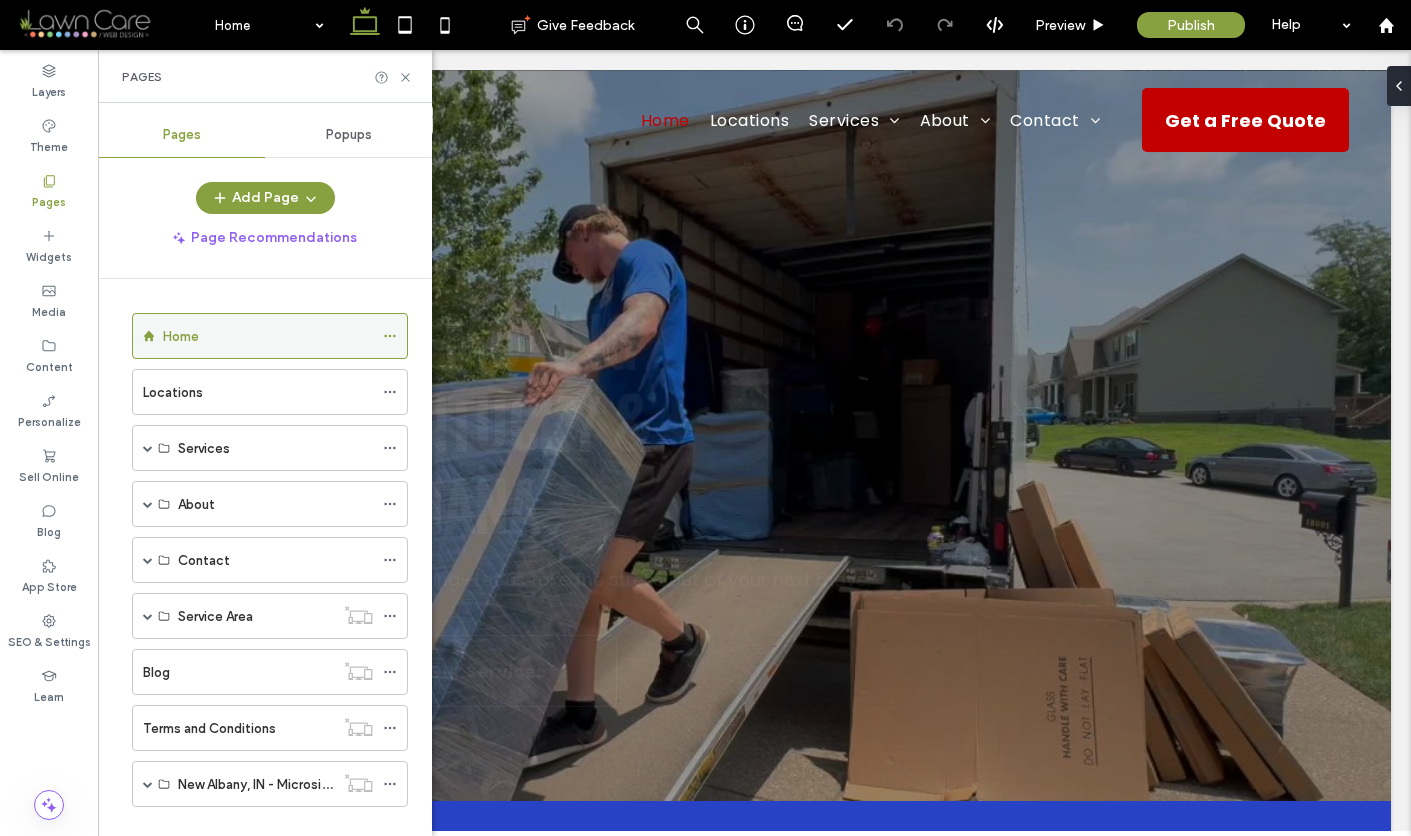 scroll, scrollTop: 0, scrollLeft: 0, axis: both 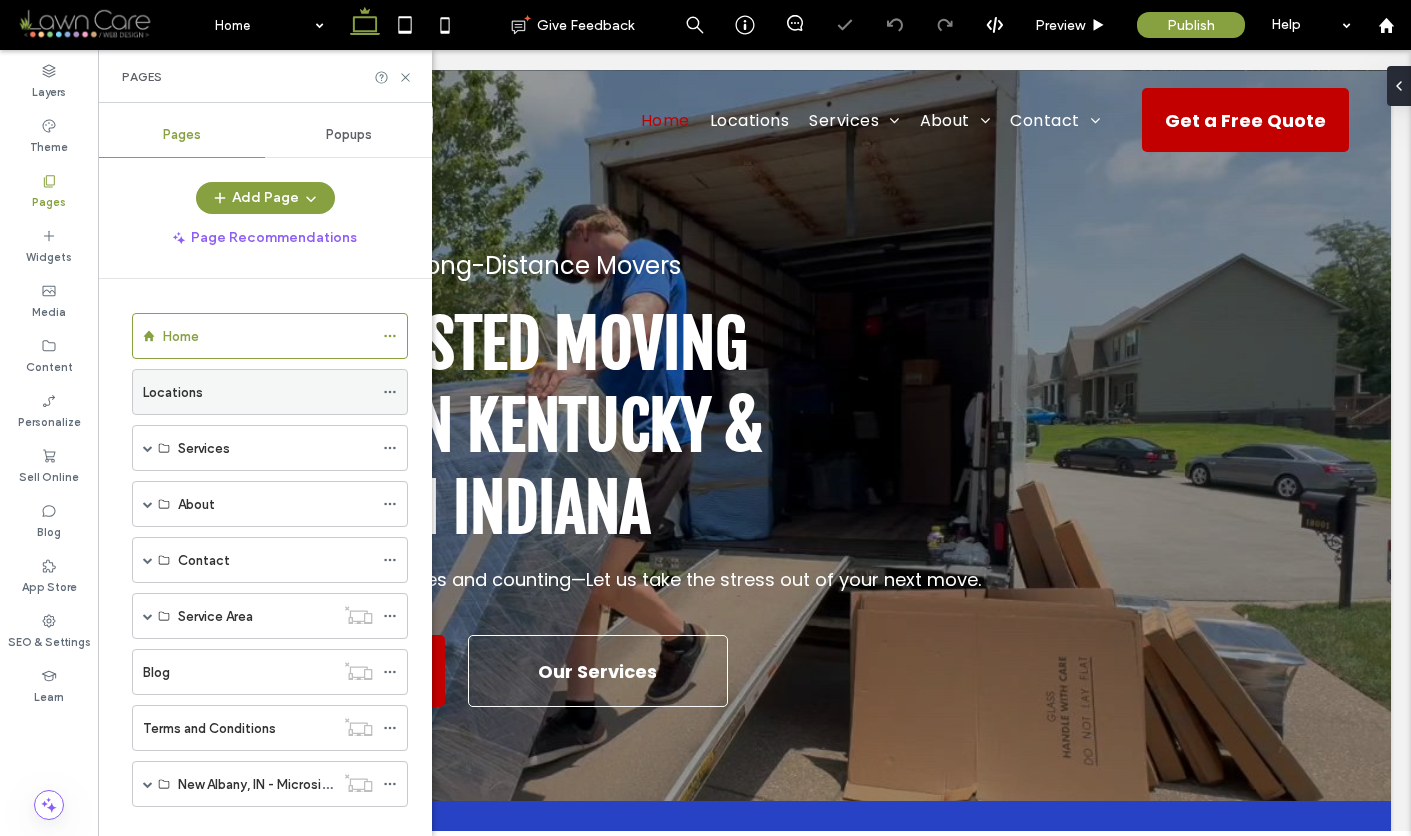 click on "Locations" at bounding box center (258, 392) 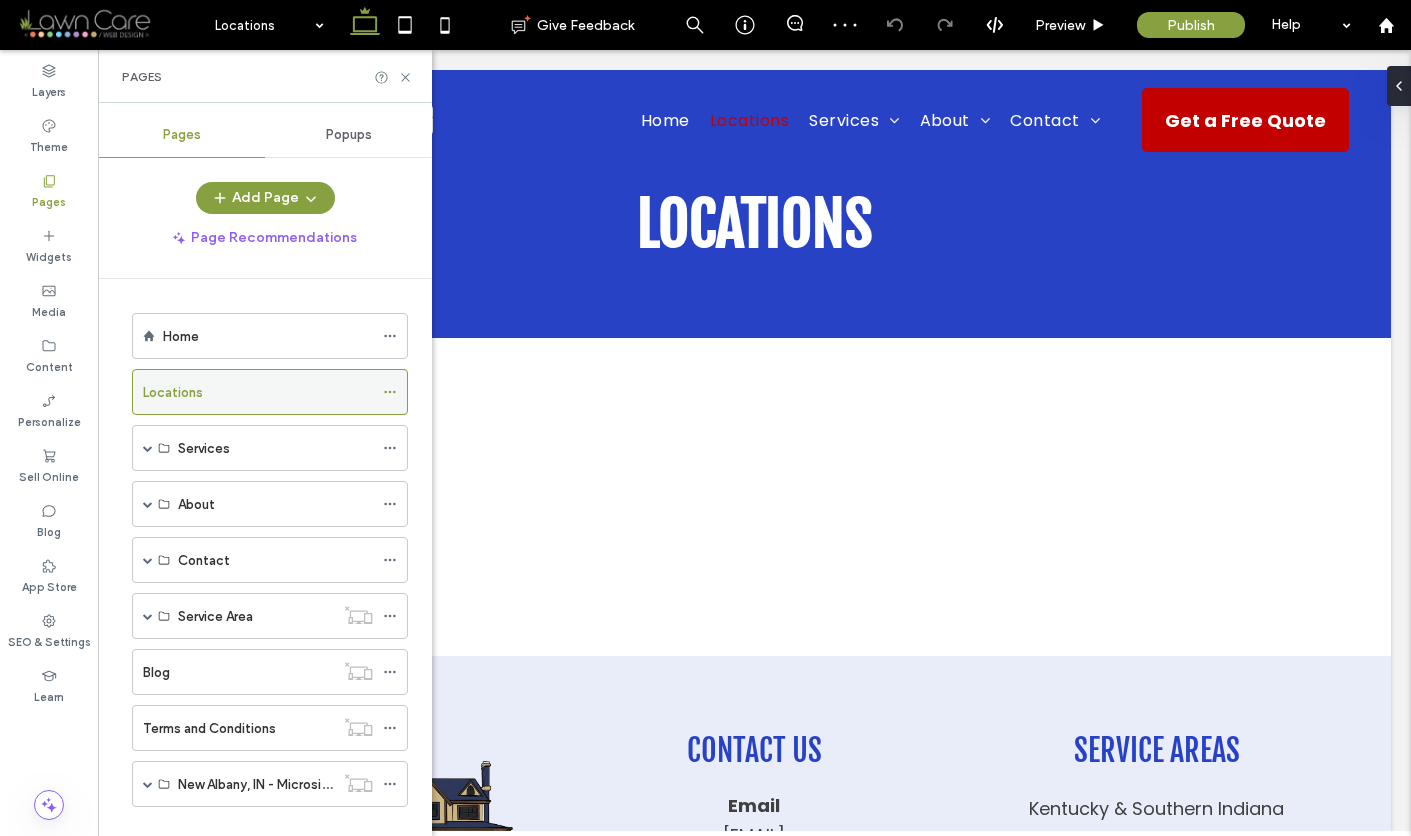 scroll, scrollTop: 0, scrollLeft: 0, axis: both 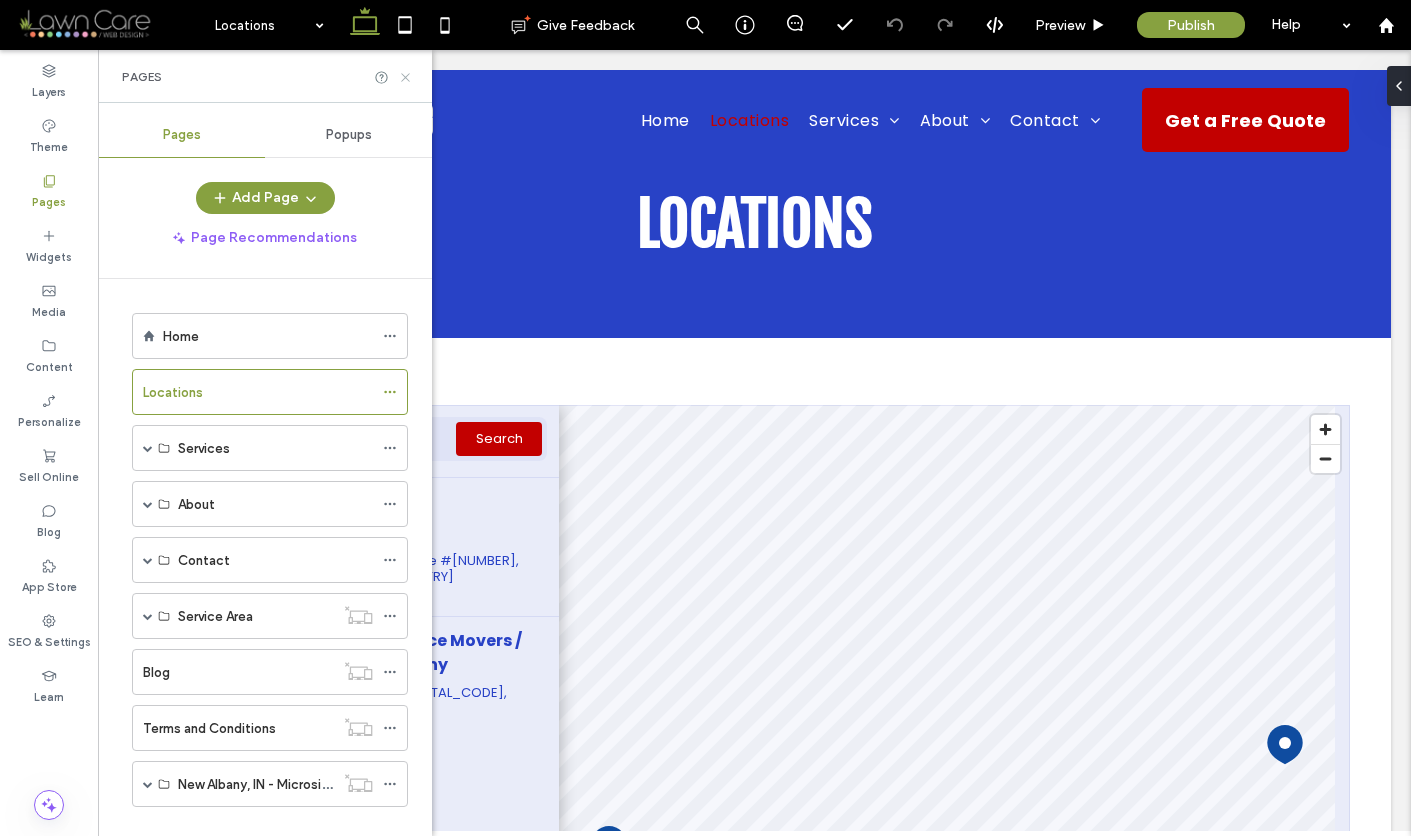 click 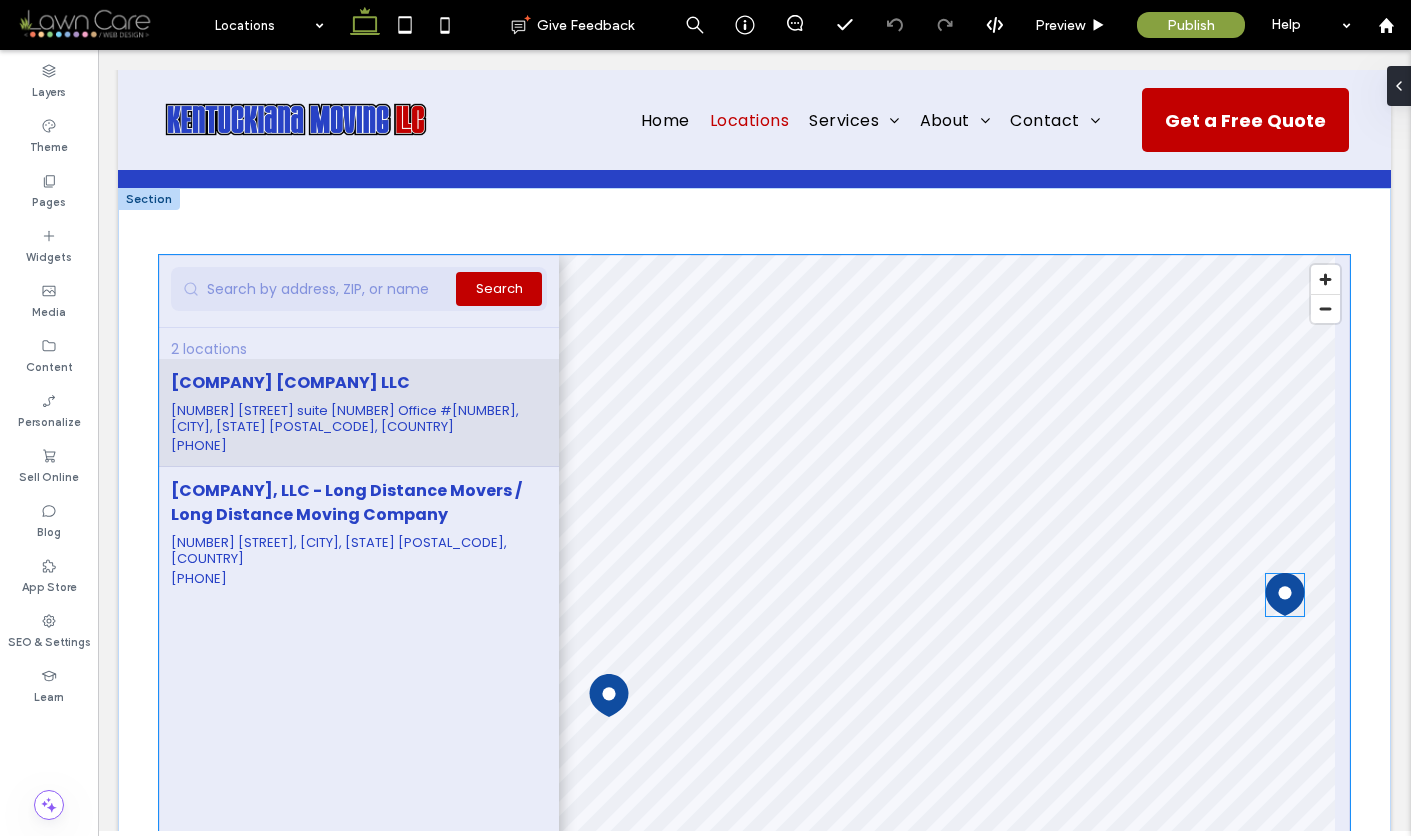 scroll, scrollTop: 151, scrollLeft: 0, axis: vertical 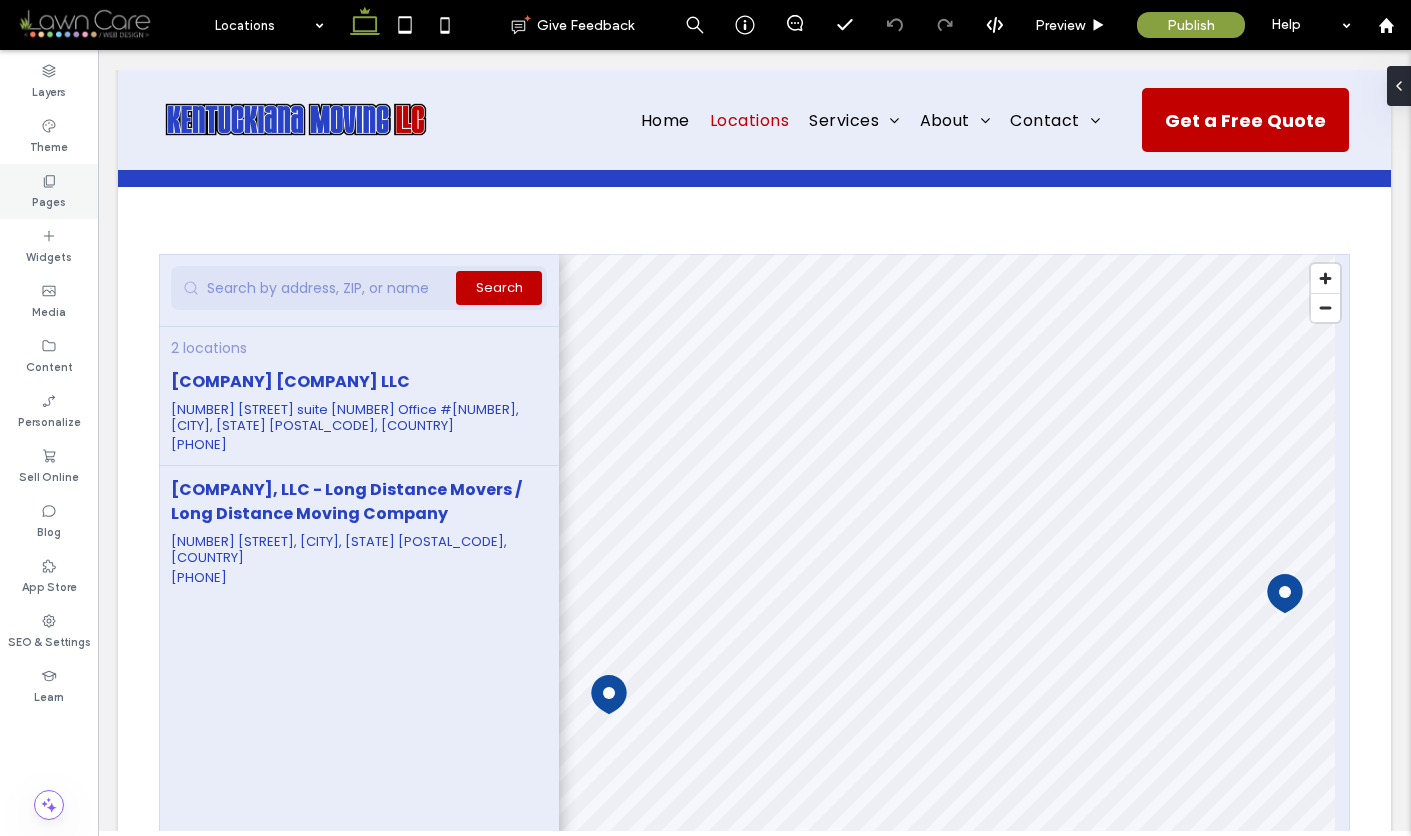 click on "Pages" at bounding box center (49, 200) 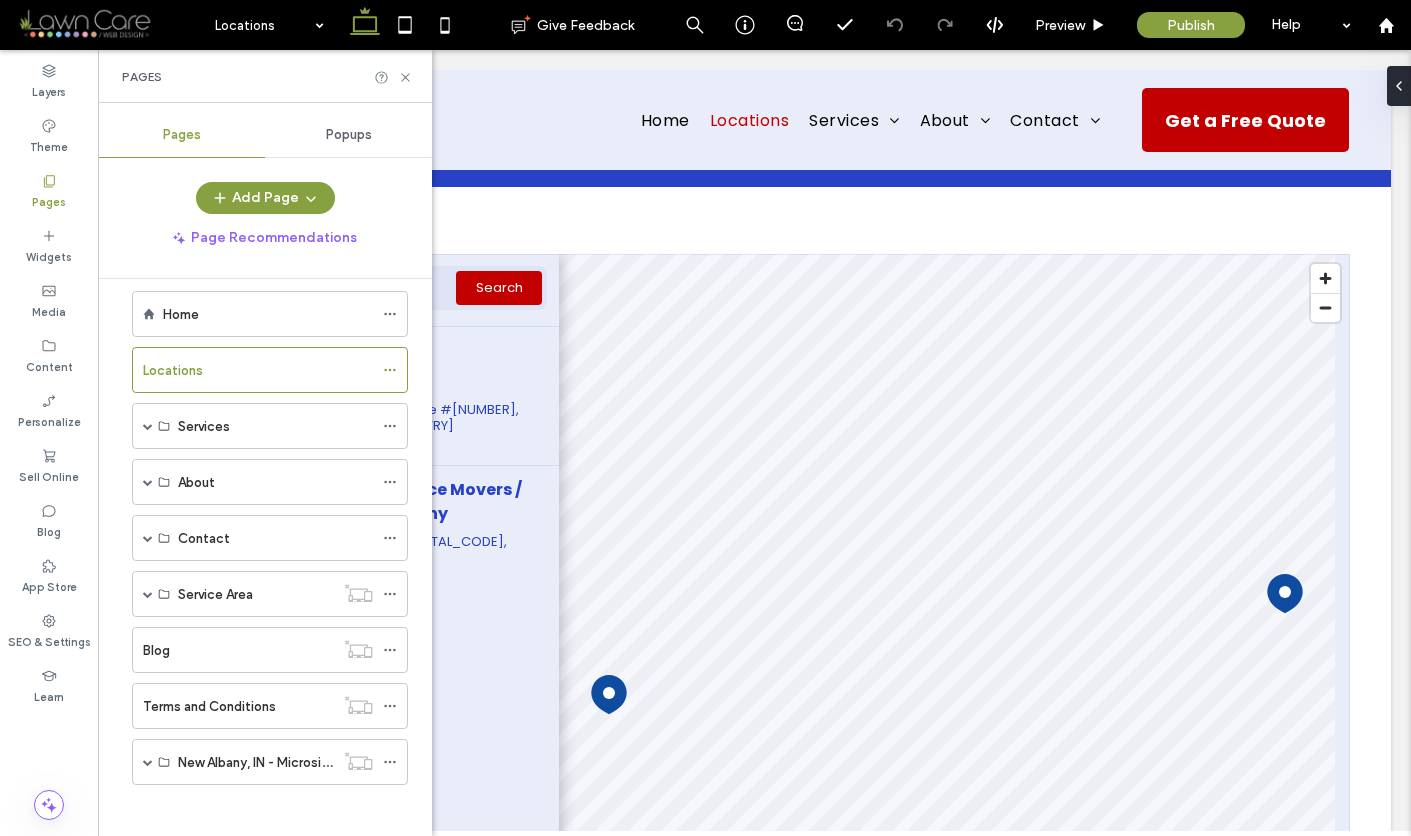 scroll, scrollTop: 31, scrollLeft: 0, axis: vertical 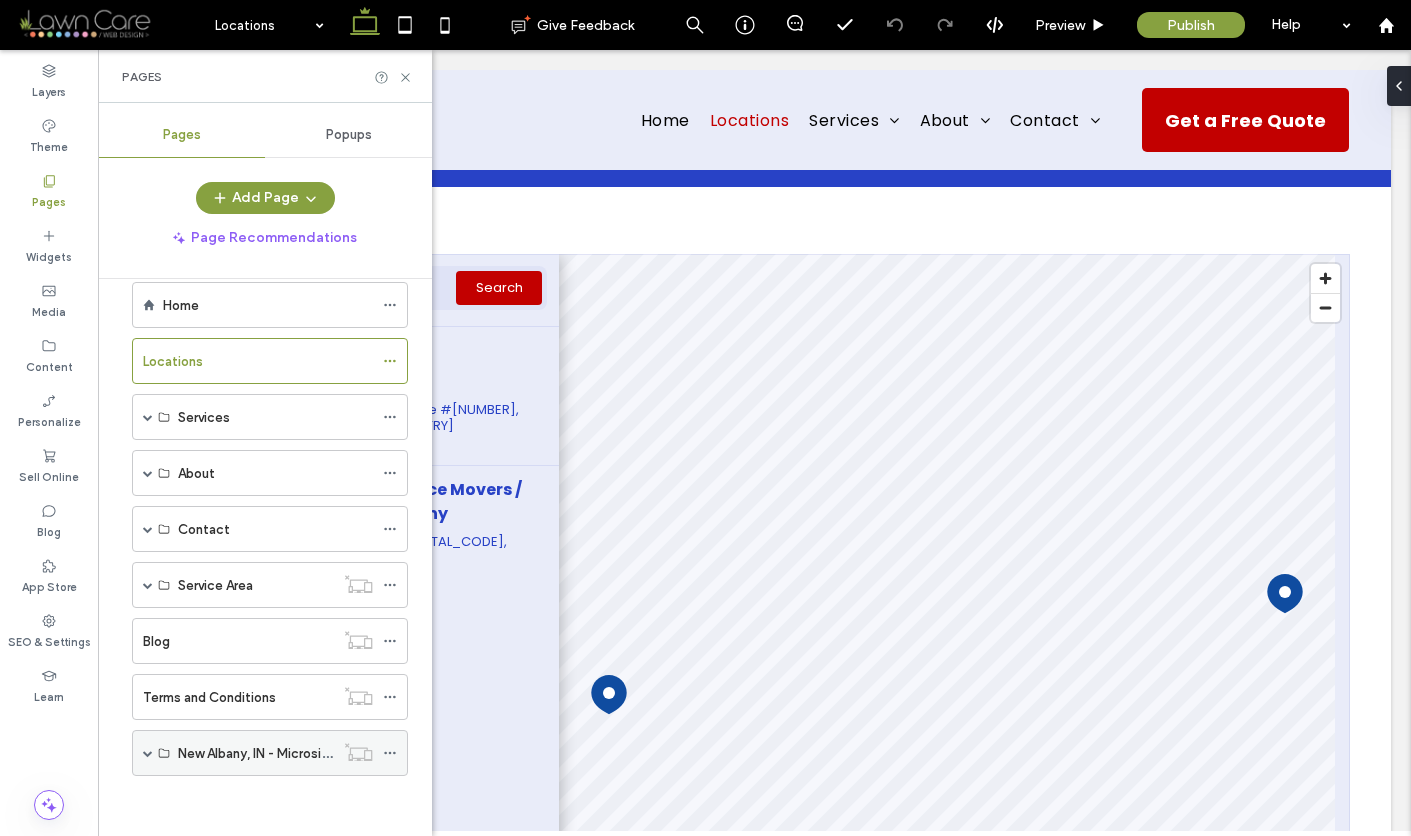 click at bounding box center [148, 753] 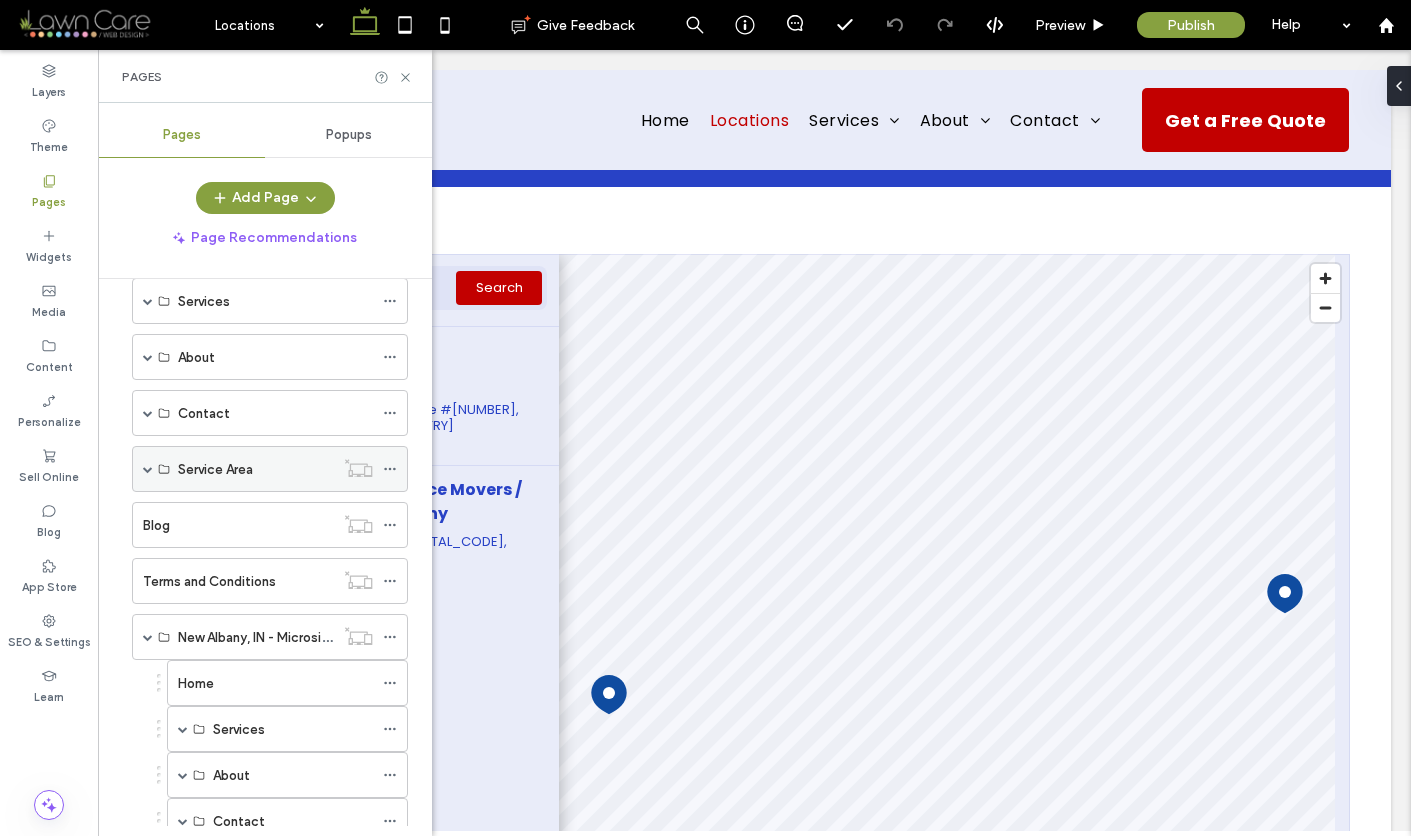 scroll, scrollTop: 215, scrollLeft: 0, axis: vertical 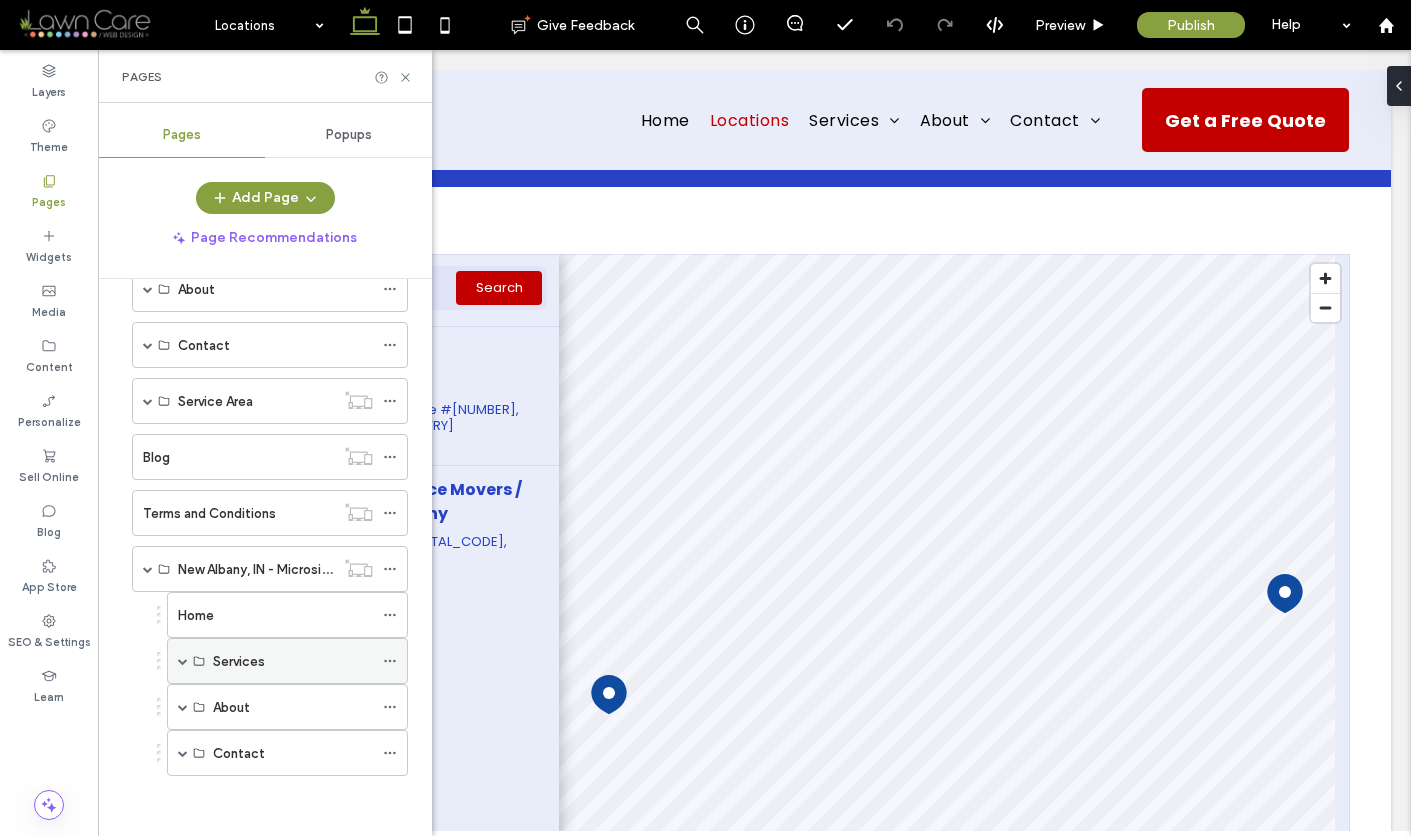 click at bounding box center [183, 661] 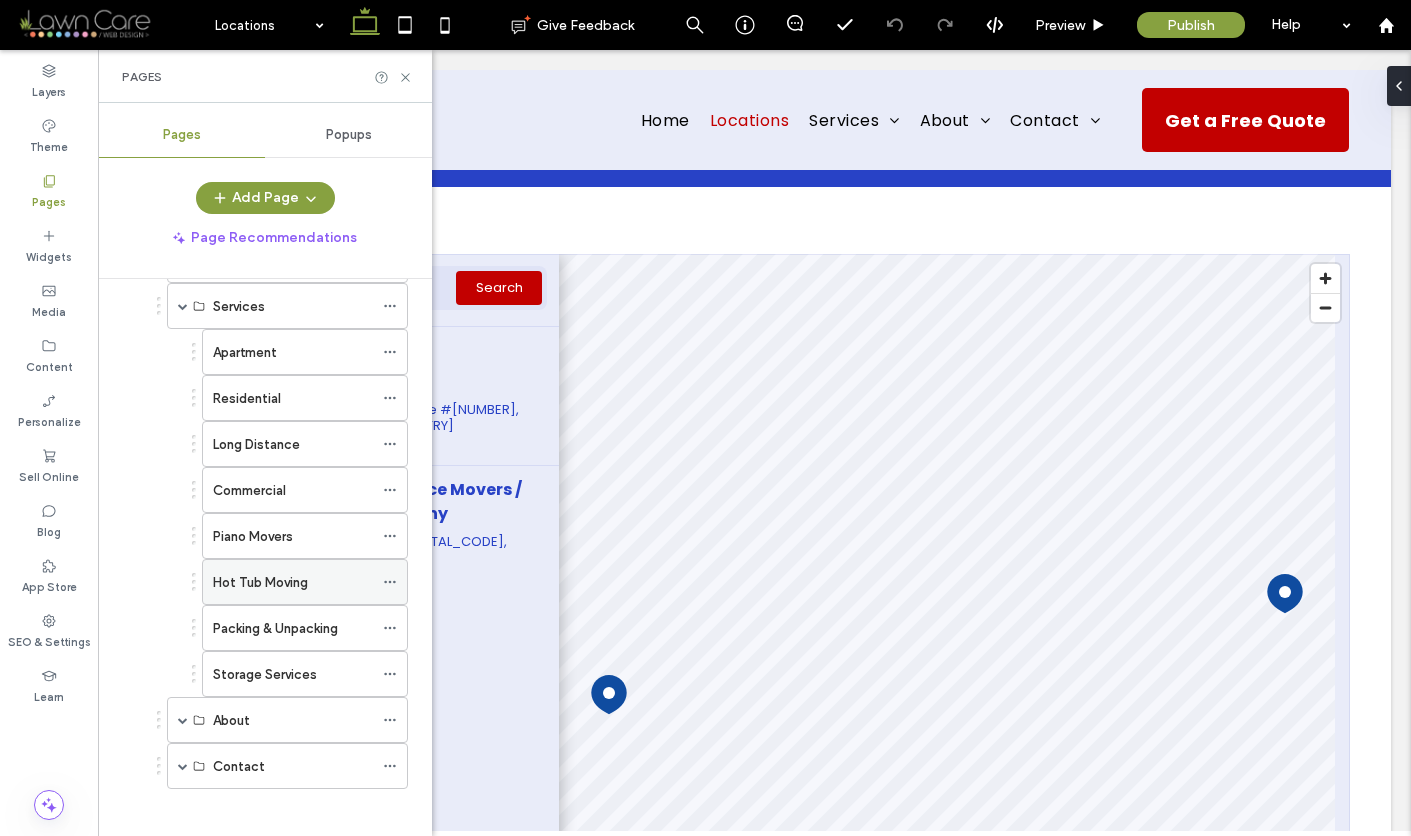 scroll, scrollTop: 583, scrollLeft: 0, axis: vertical 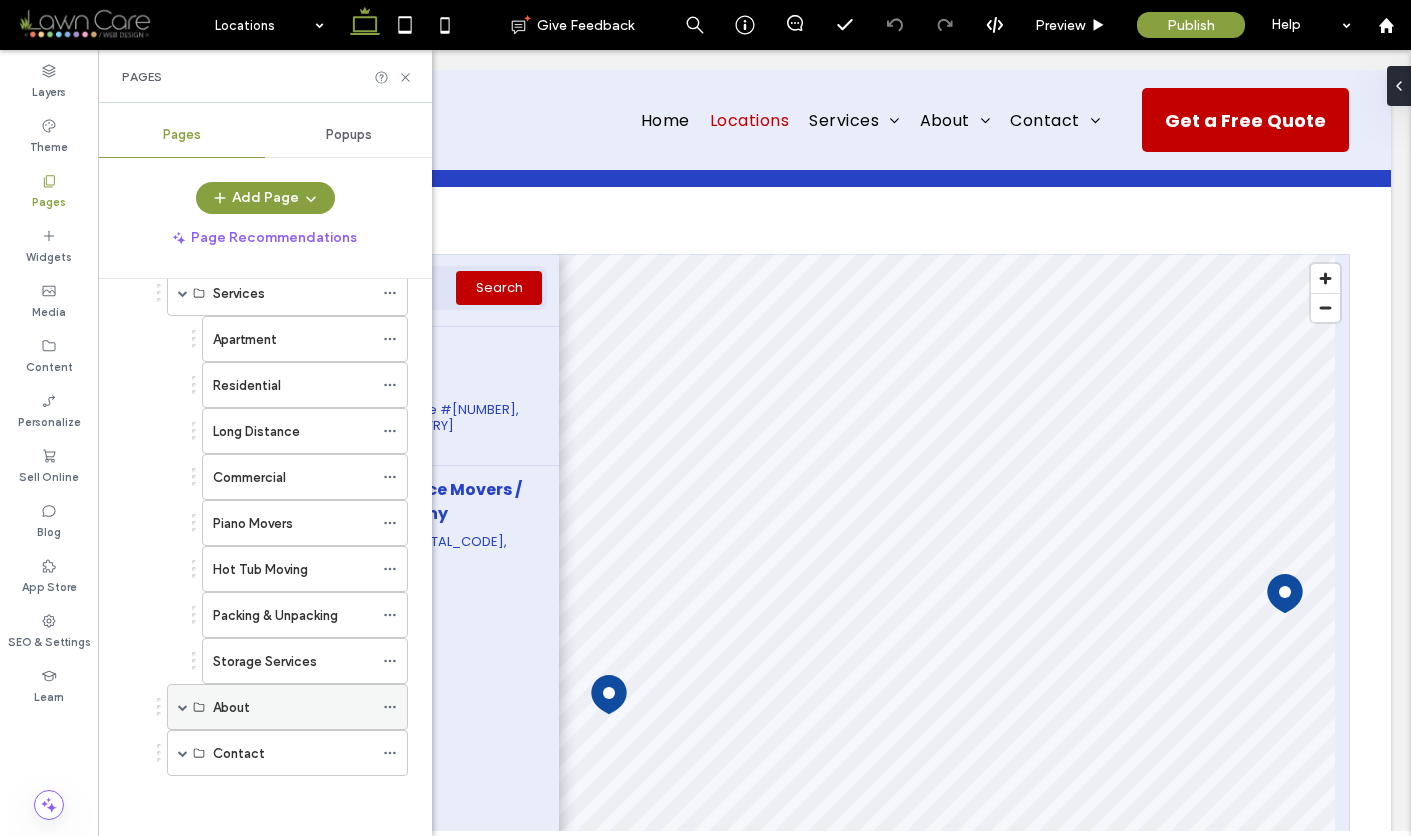 click at bounding box center [183, 707] 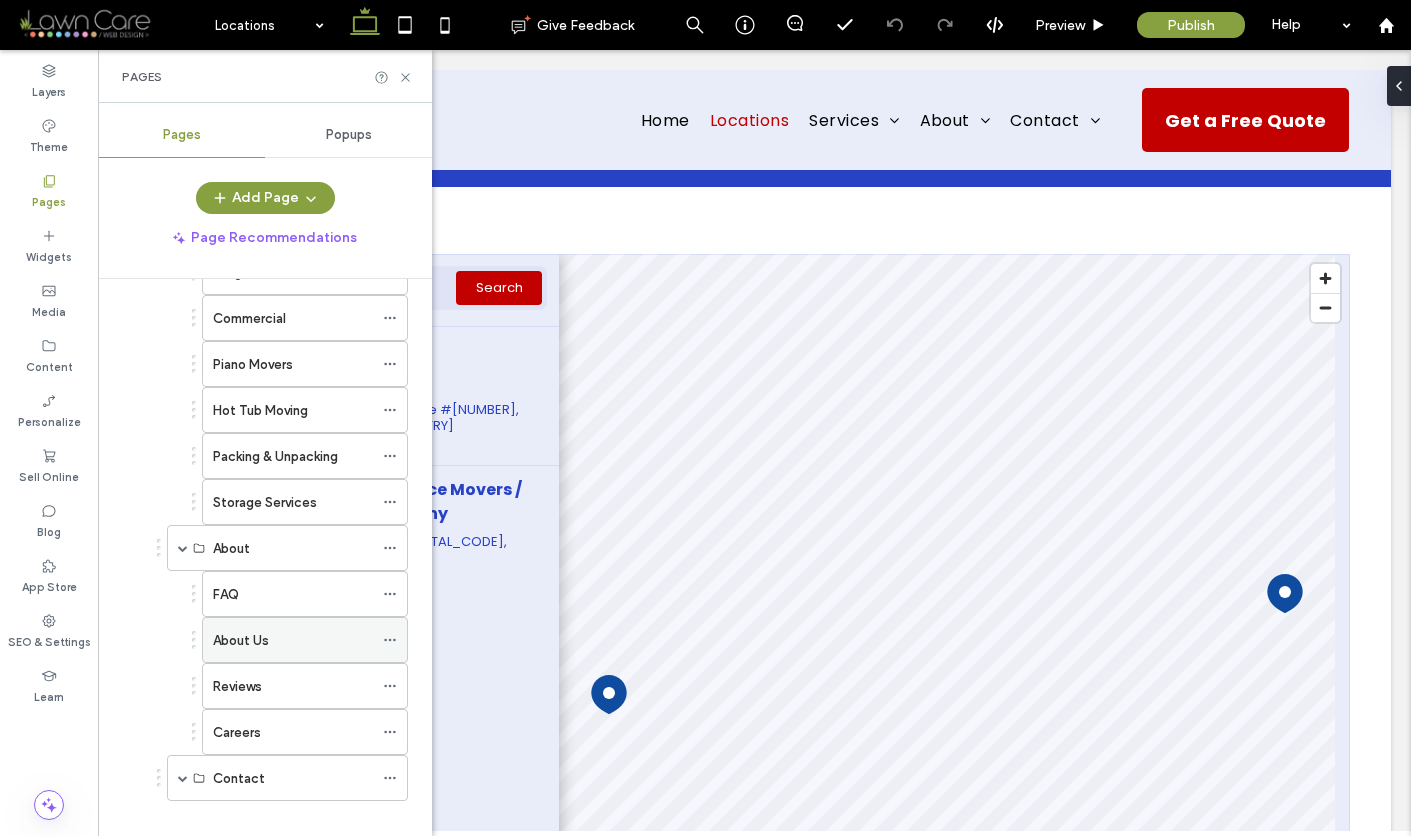 scroll, scrollTop: 767, scrollLeft: 0, axis: vertical 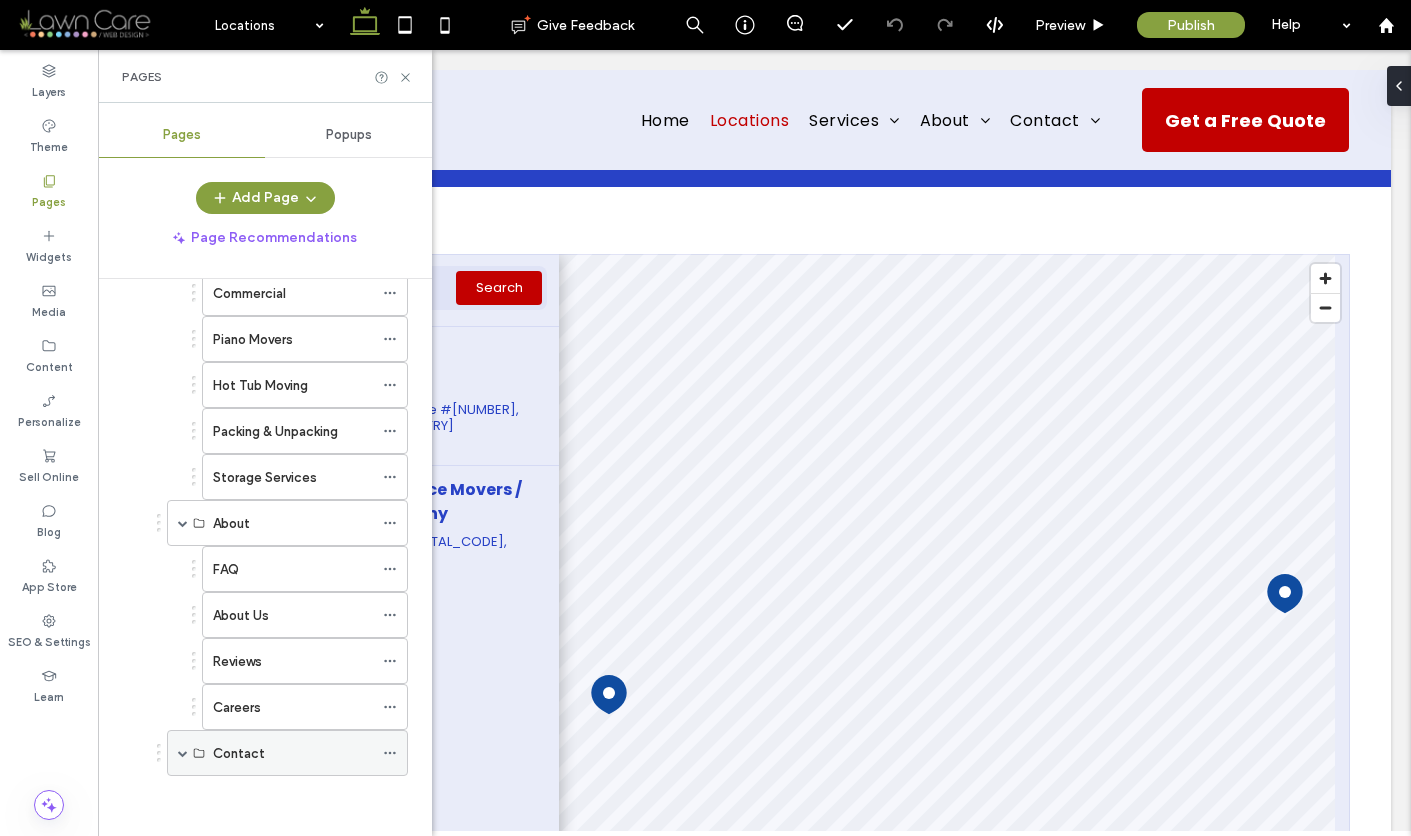 click at bounding box center [183, 753] 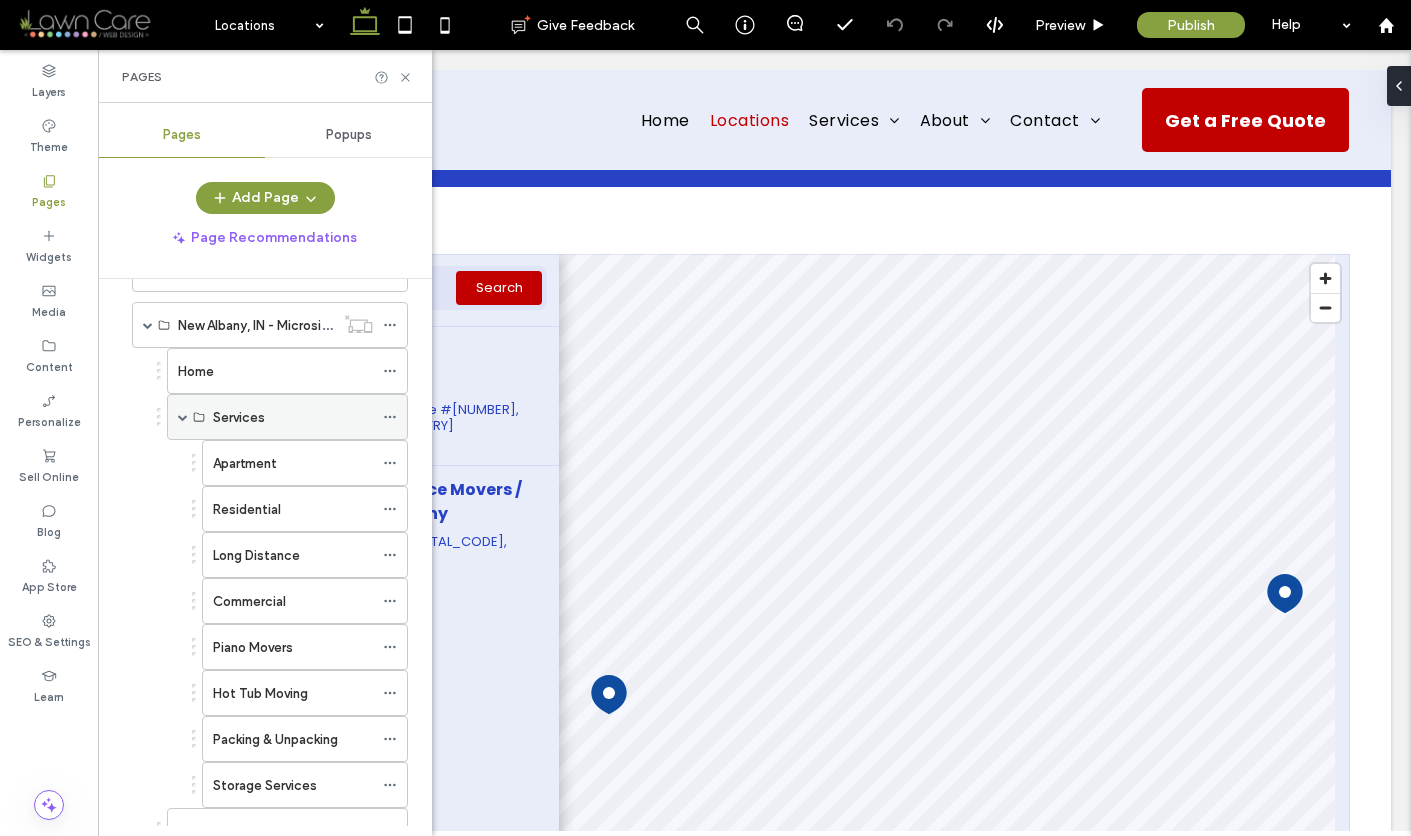 scroll, scrollTop: 384, scrollLeft: 0, axis: vertical 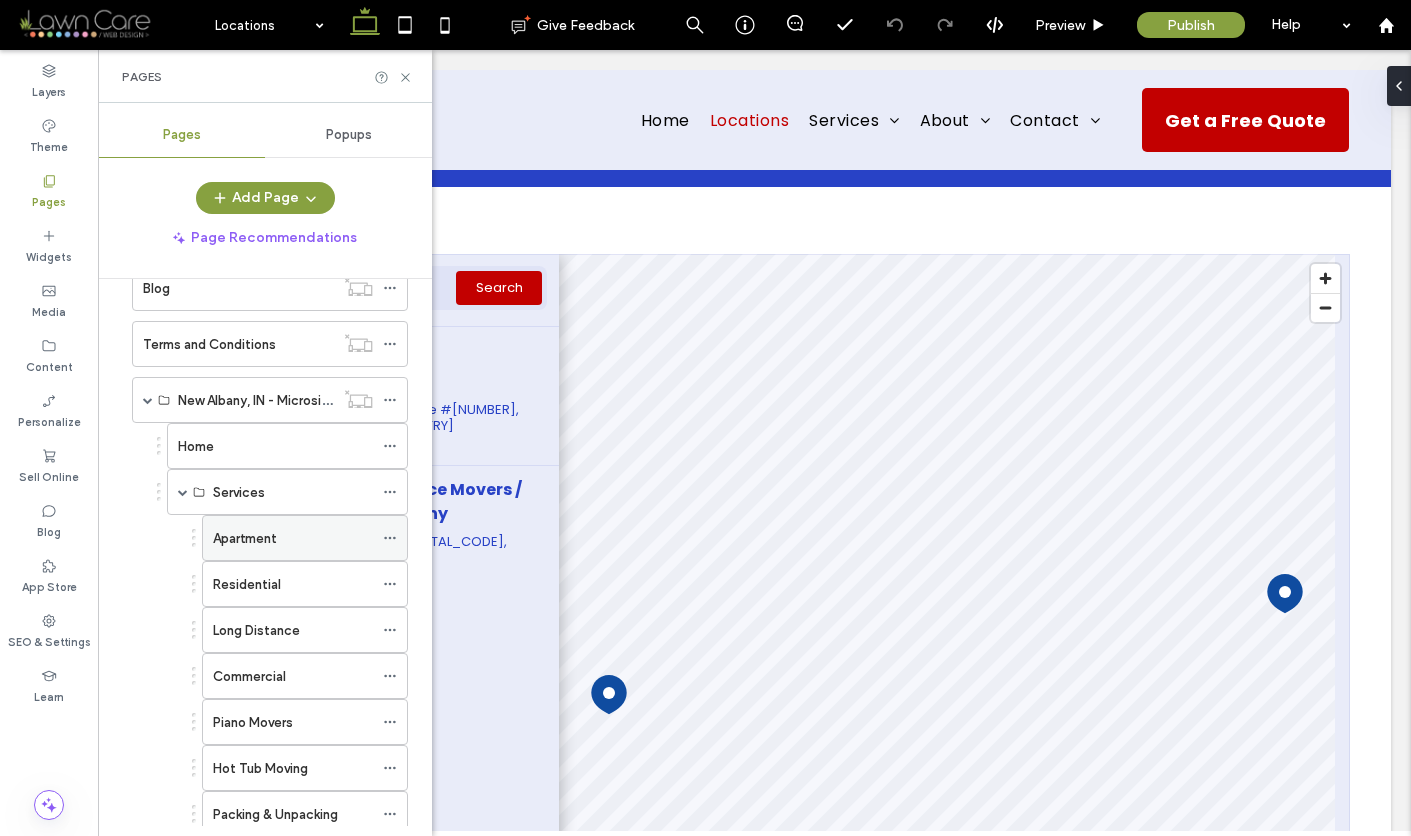 click on "Apartment" at bounding box center [293, 538] 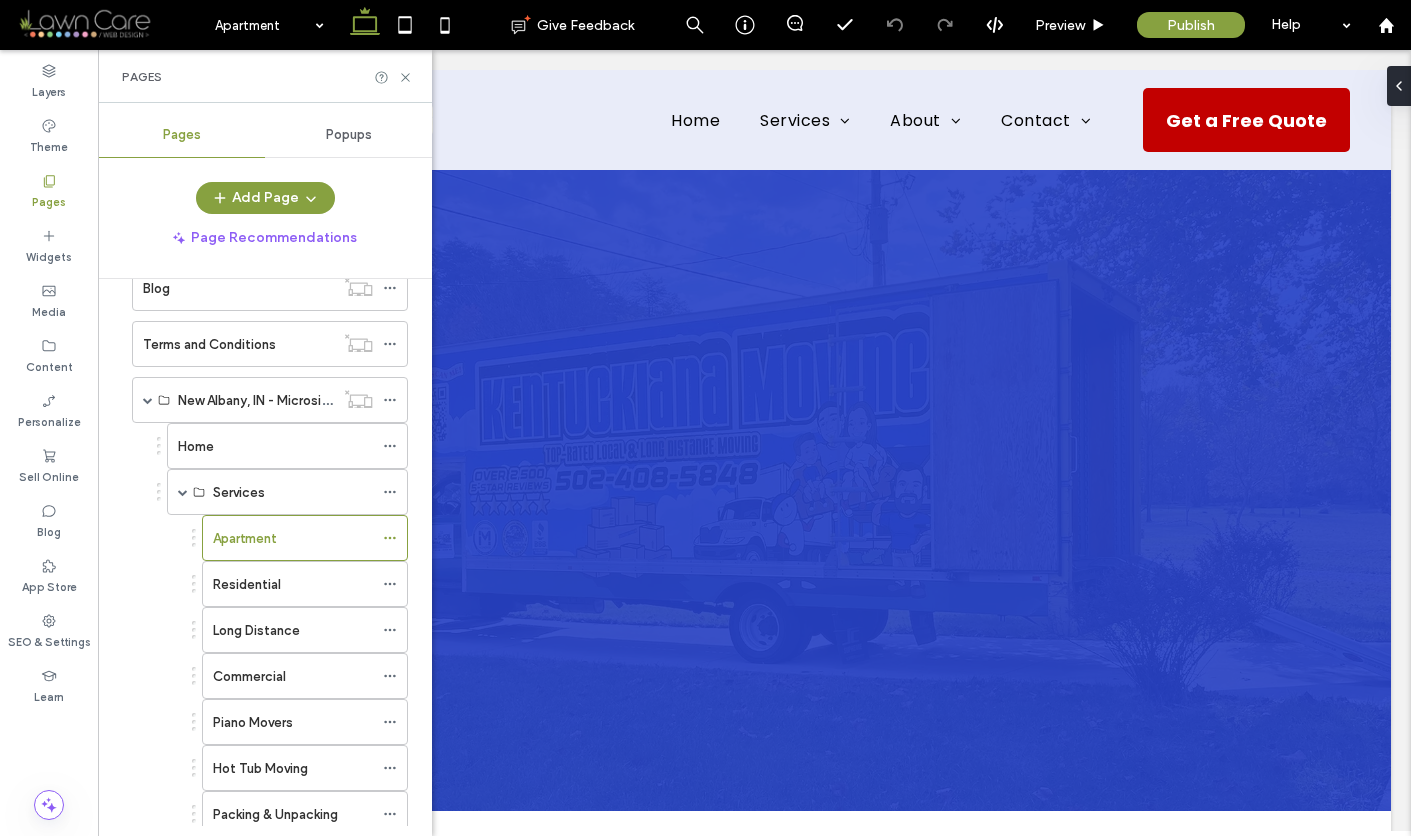 scroll, scrollTop: 0, scrollLeft: 0, axis: both 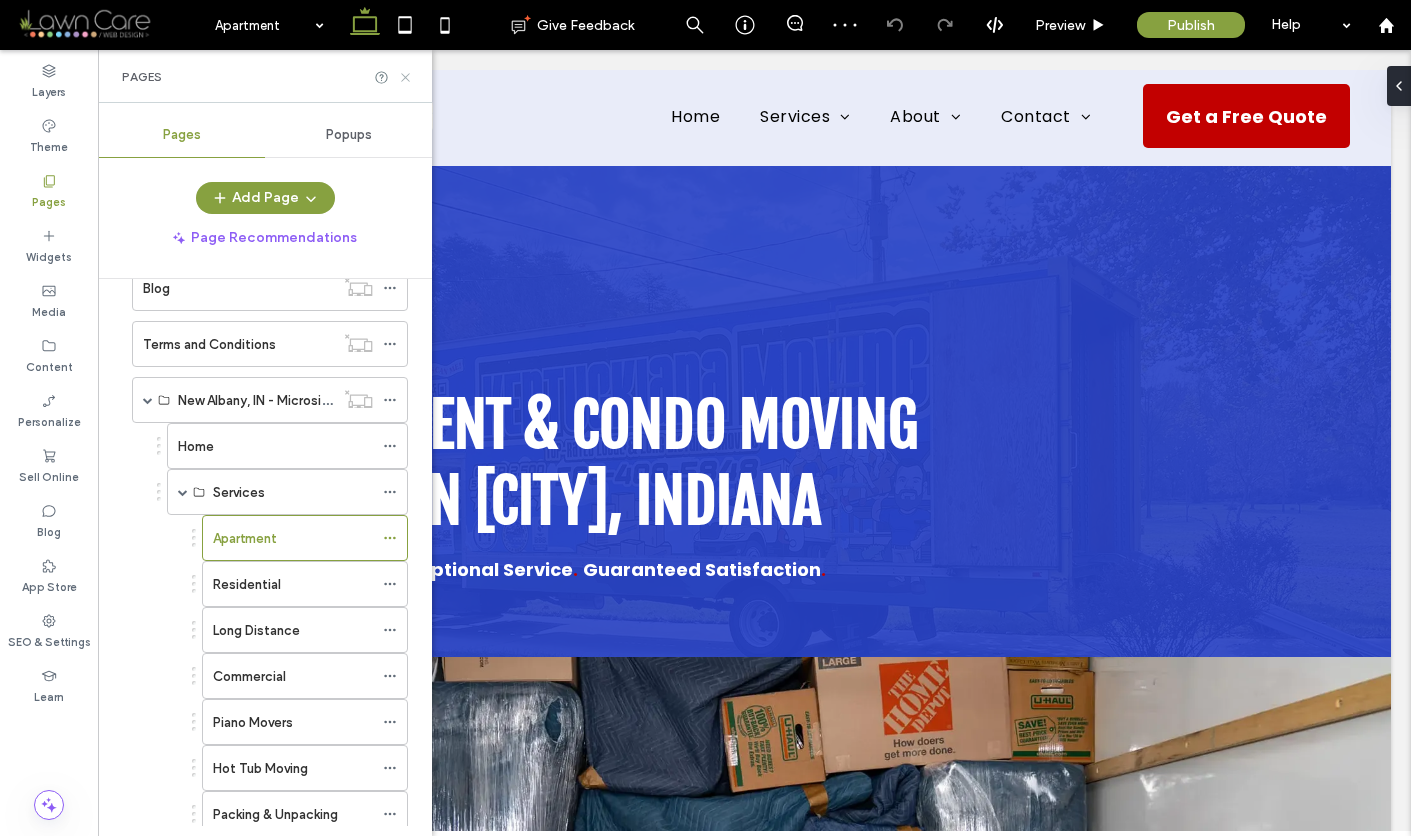 click 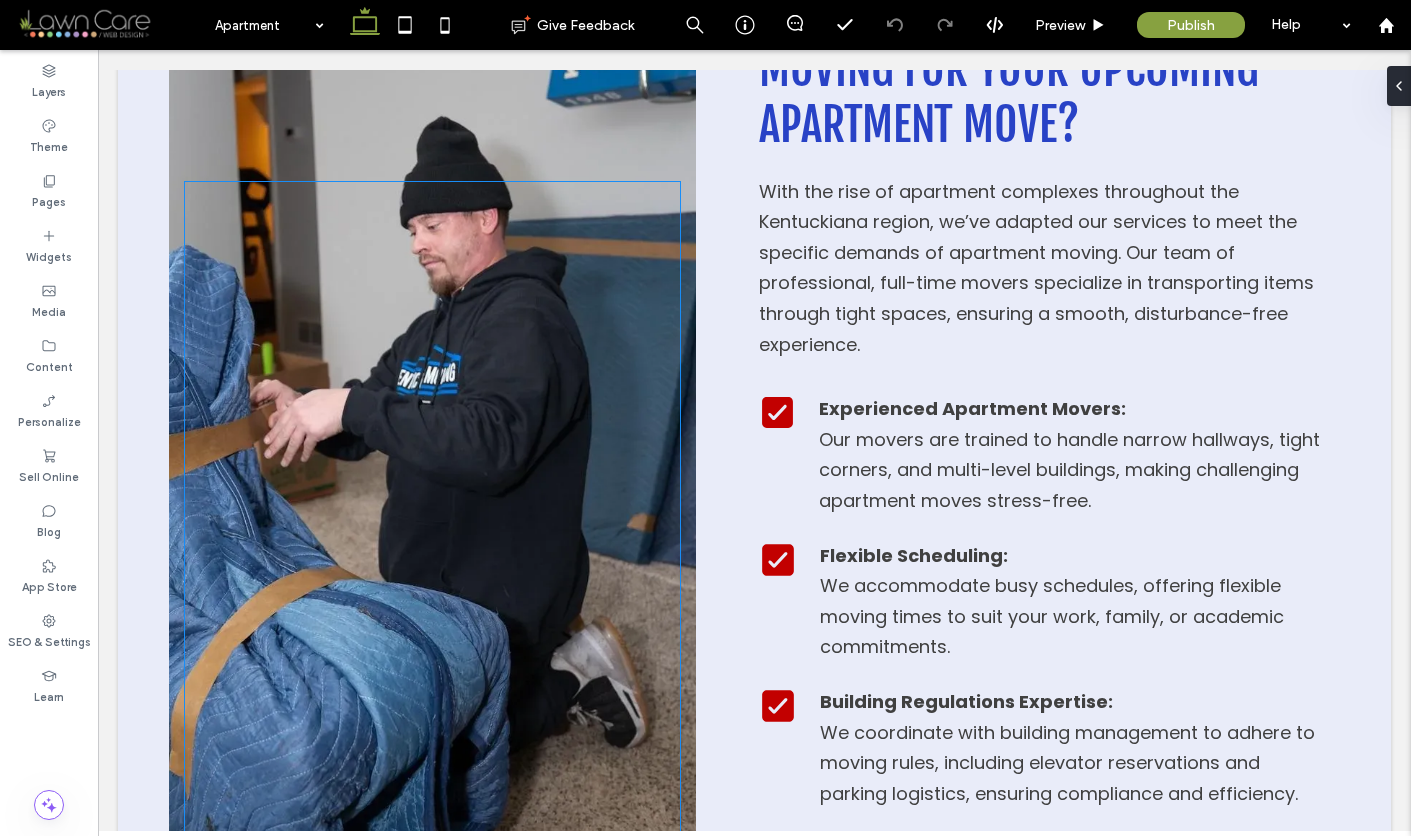 scroll, scrollTop: 1937, scrollLeft: 0, axis: vertical 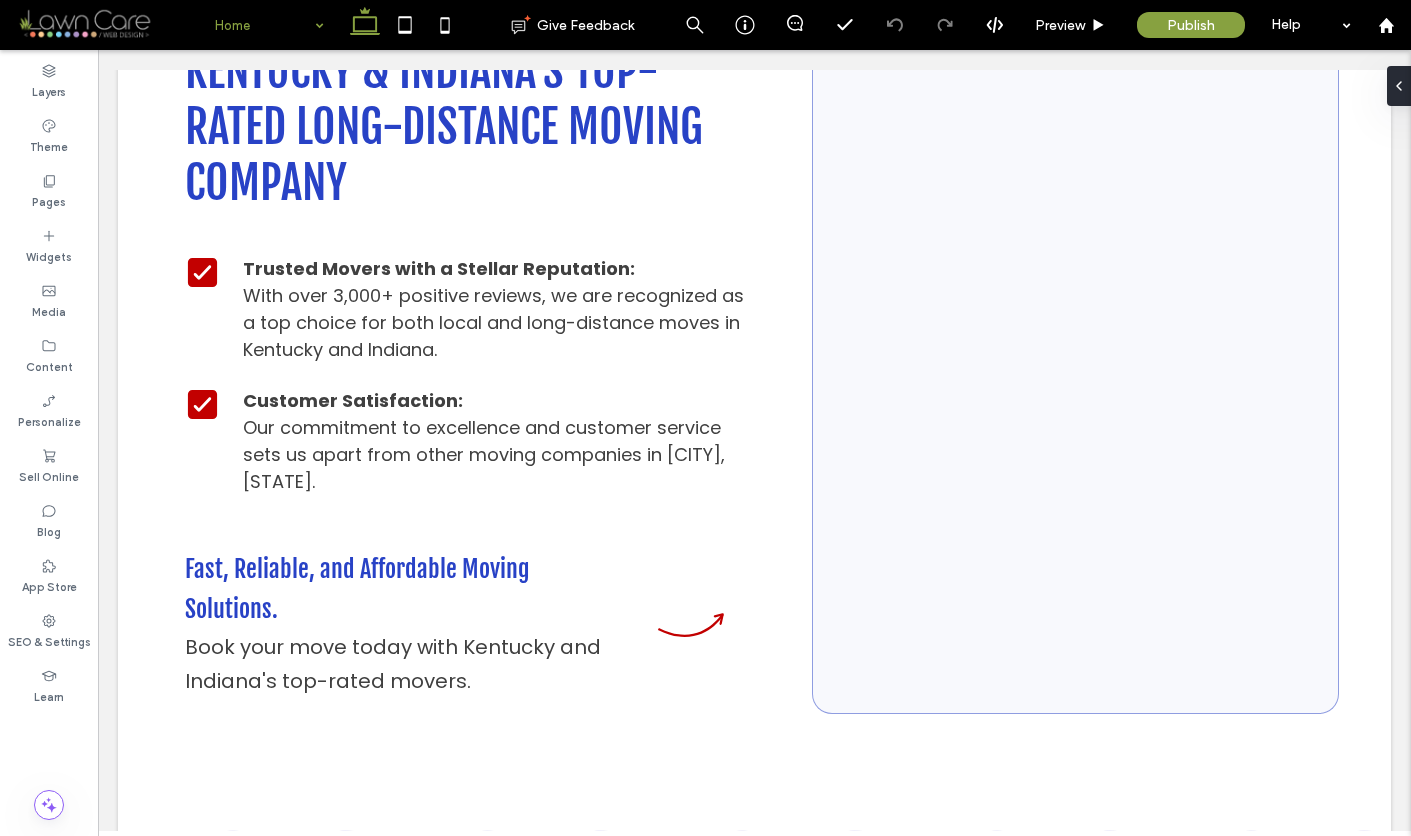 click at bounding box center [264, 25] 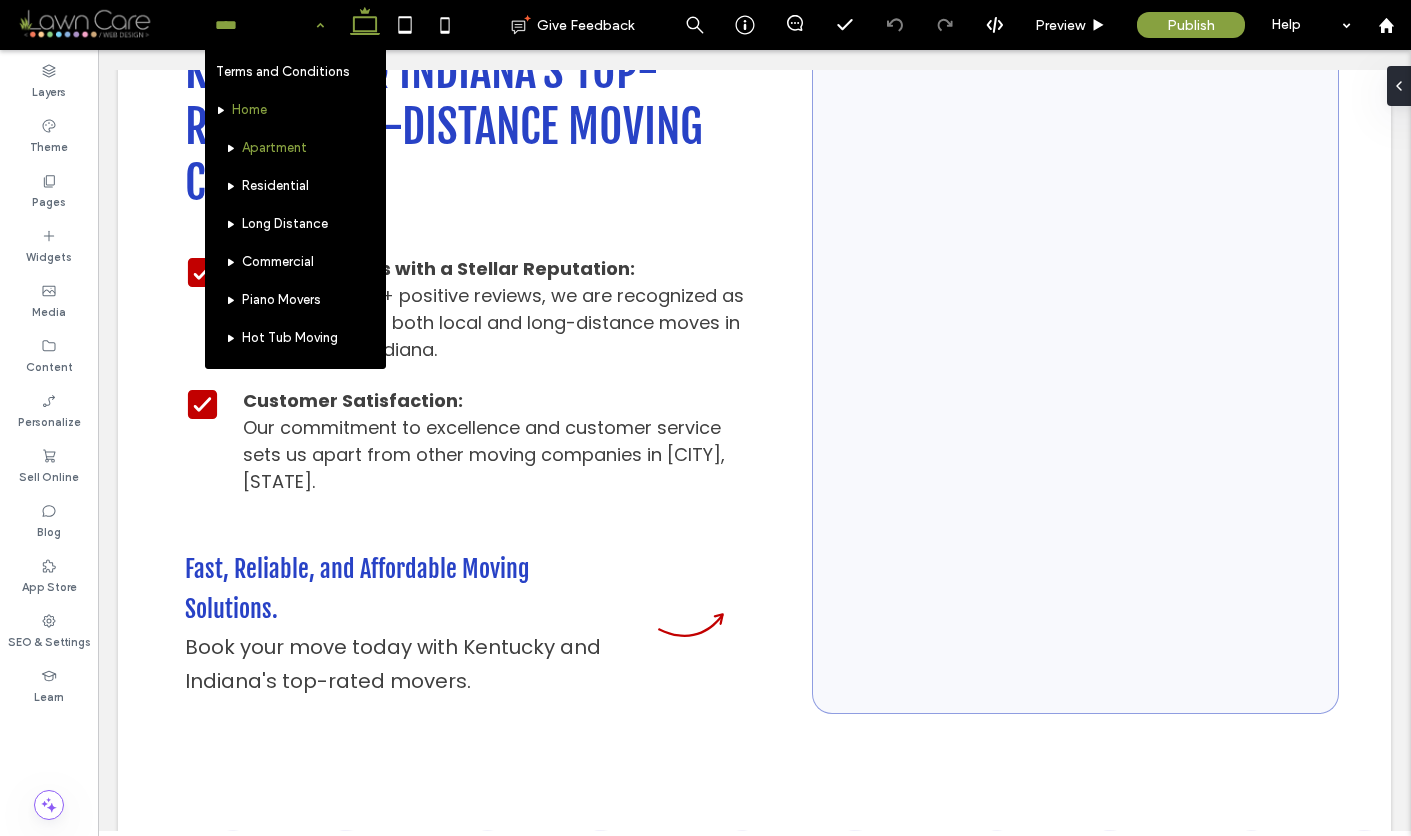 scroll, scrollTop: 912, scrollLeft: 0, axis: vertical 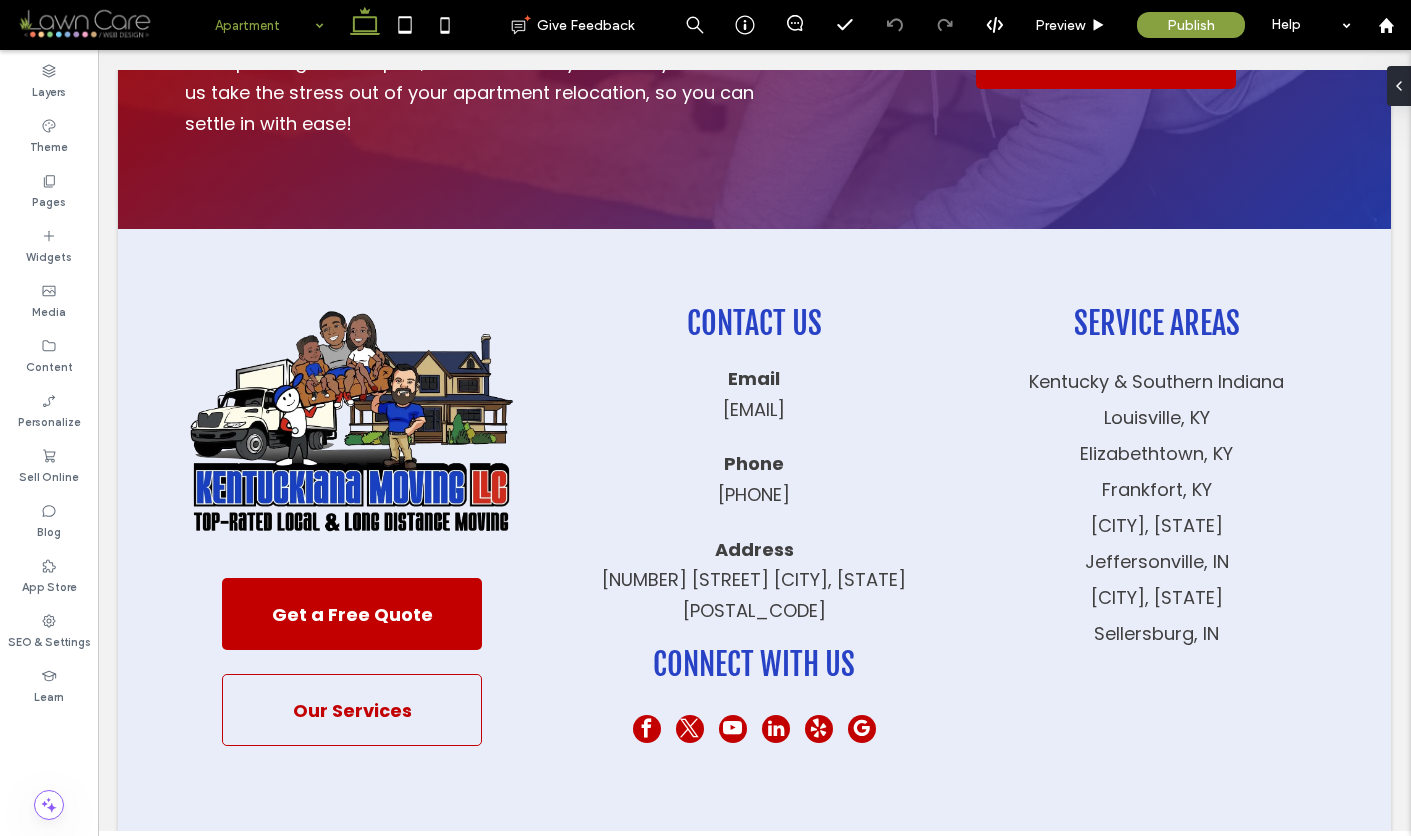 click at bounding box center [264, 25] 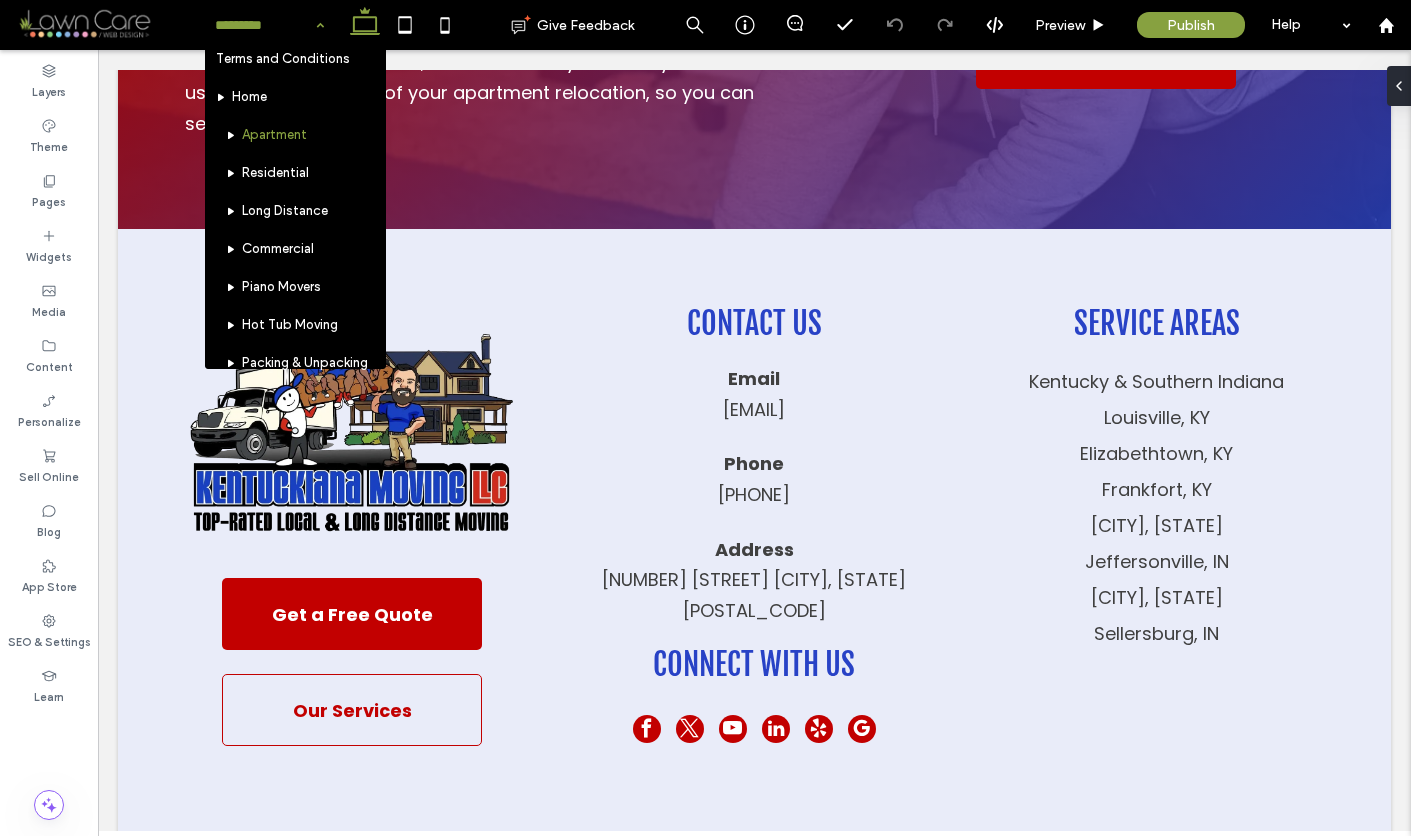scroll, scrollTop: 926, scrollLeft: 0, axis: vertical 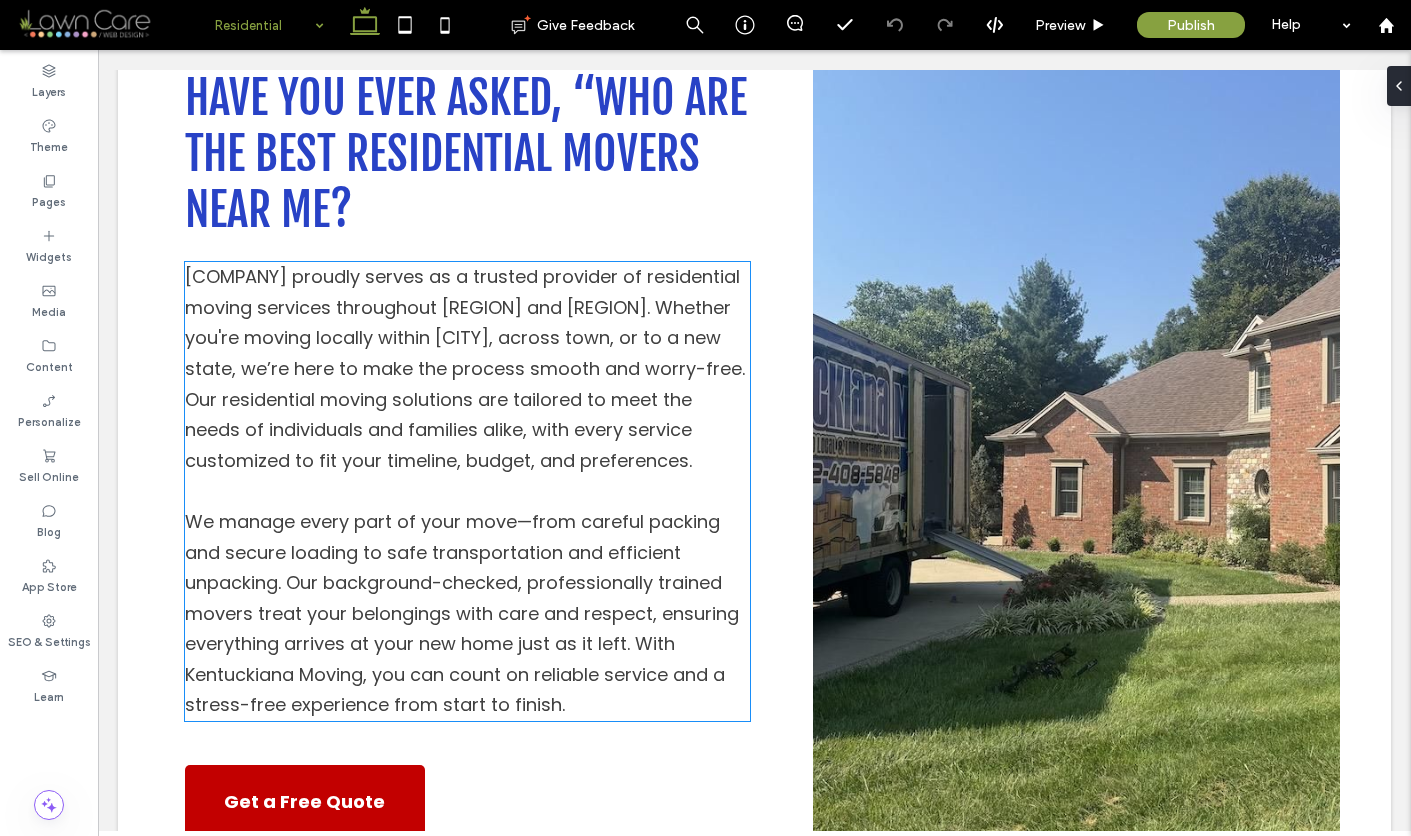 click on "Kentuckiana Moving proudly serves as a trusted provider of residential moving services throughout Kentucky and Southern Indiana. Whether you're moving locally within New Albany, across town, or to a new state, we’re here to make the process smooth and worry-free. Our residential moving solutions are tailored to meet the needs of individuals and families alike, with every service customized to fit your timeline, budget, and preferences." at bounding box center [465, 368] 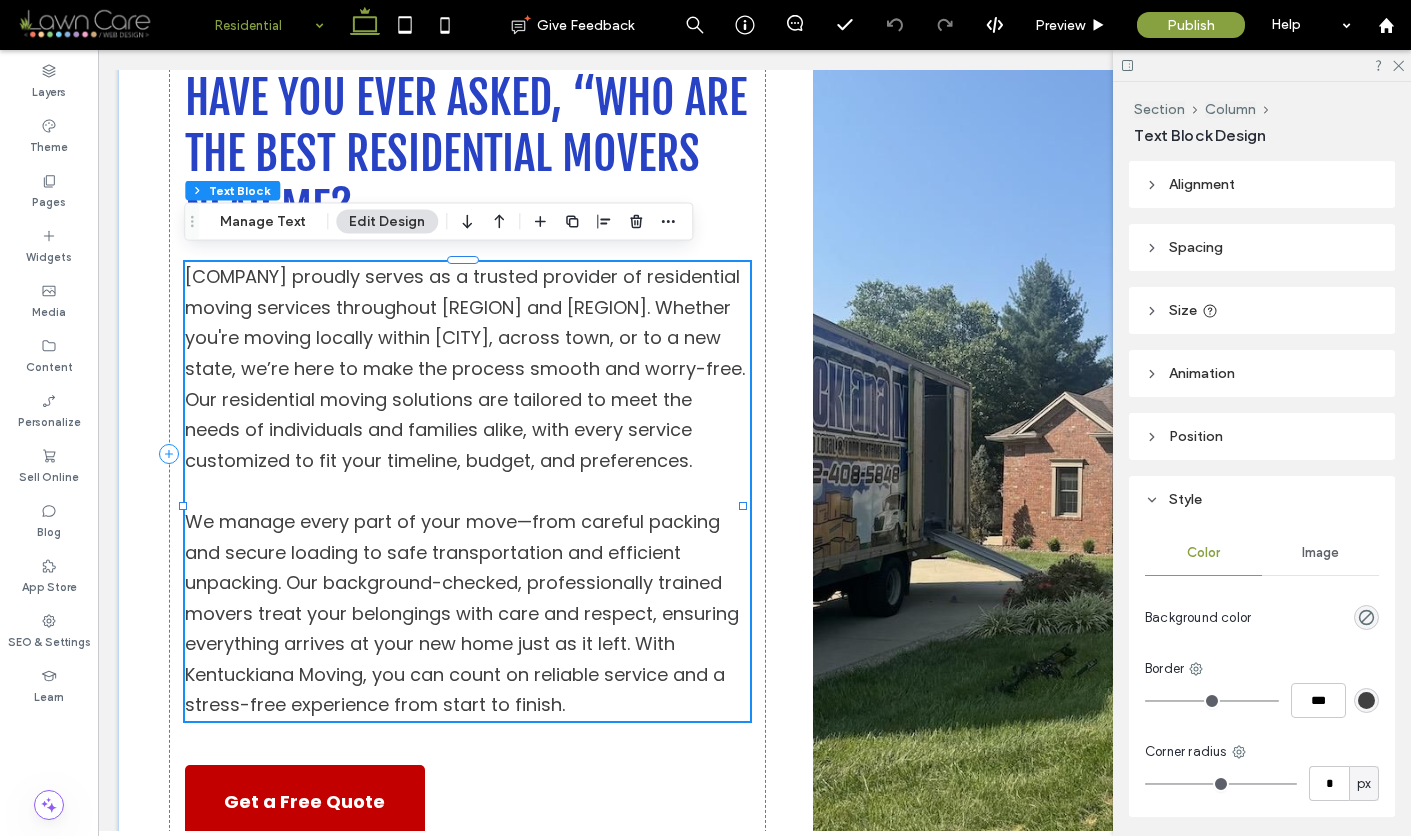 click on "Kentuckiana Moving proudly serves as a trusted provider of residential moving services throughout Kentucky and Southern Indiana. Whether you're moving locally within New Albany, across town, or to a new state, we’re here to make the process smooth and worry-free. Our residential moving solutions are tailored to meet the needs of individuals and families alike, with every service customized to fit your timeline, budget, and preferences." at bounding box center [465, 368] 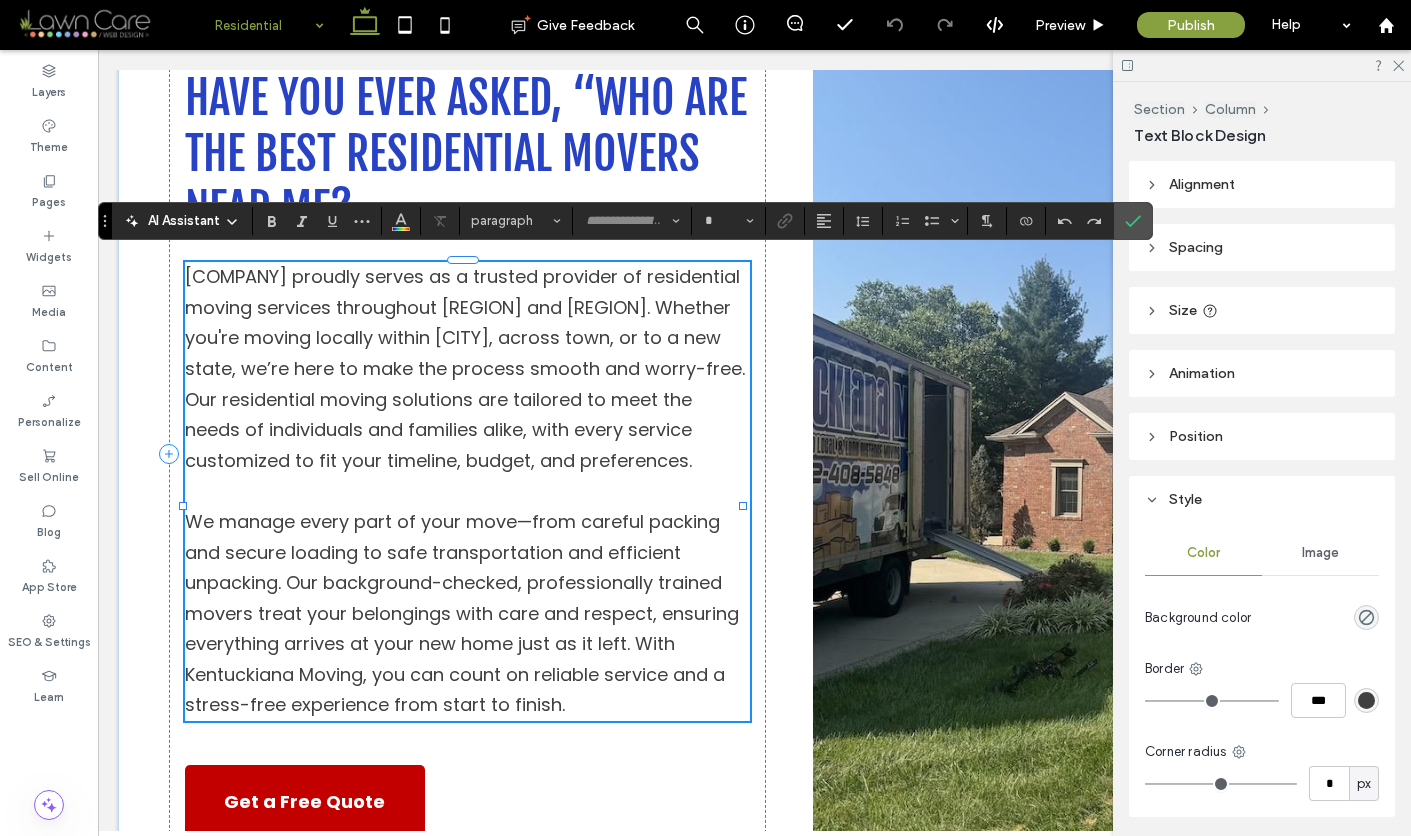 type on "*******" 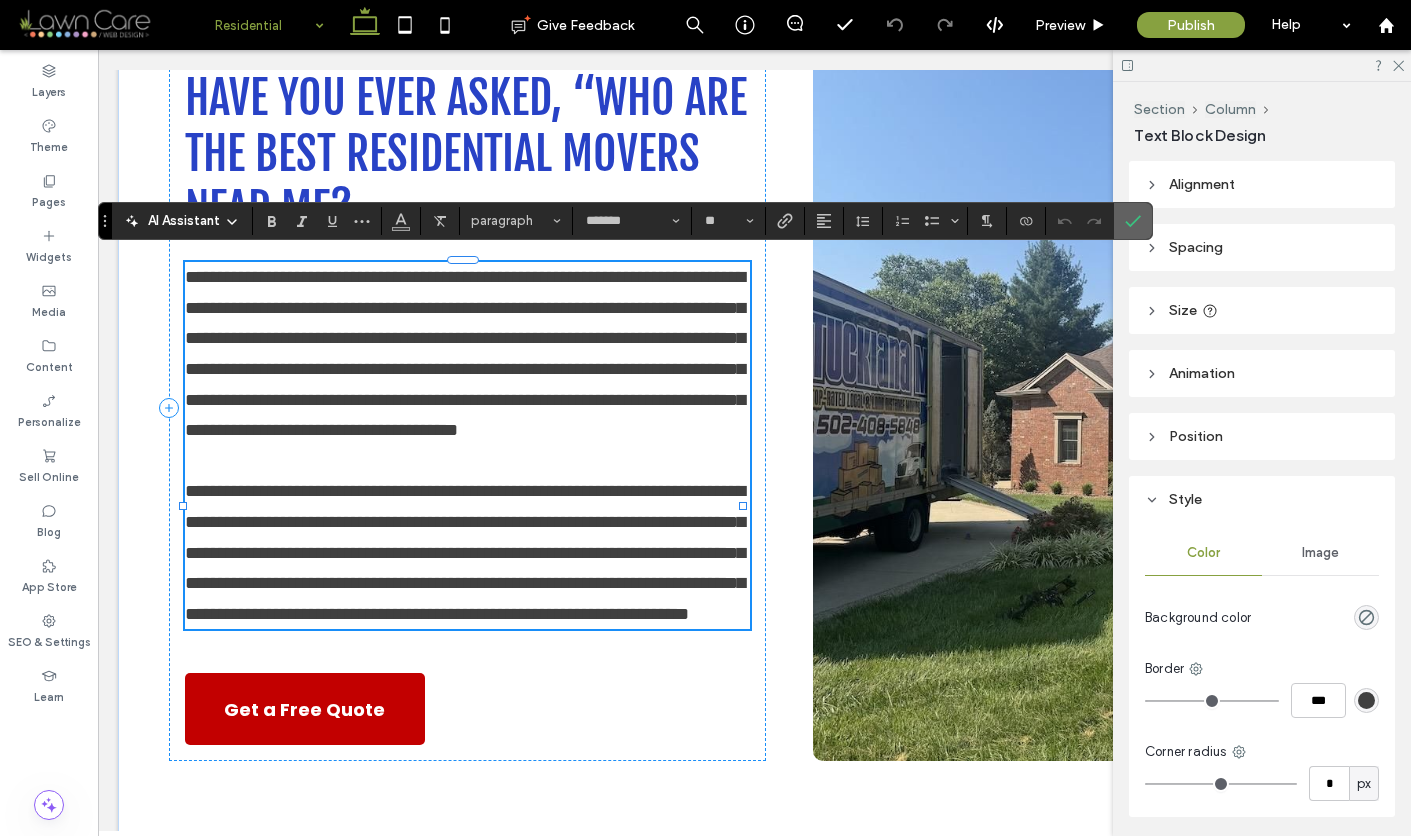 click 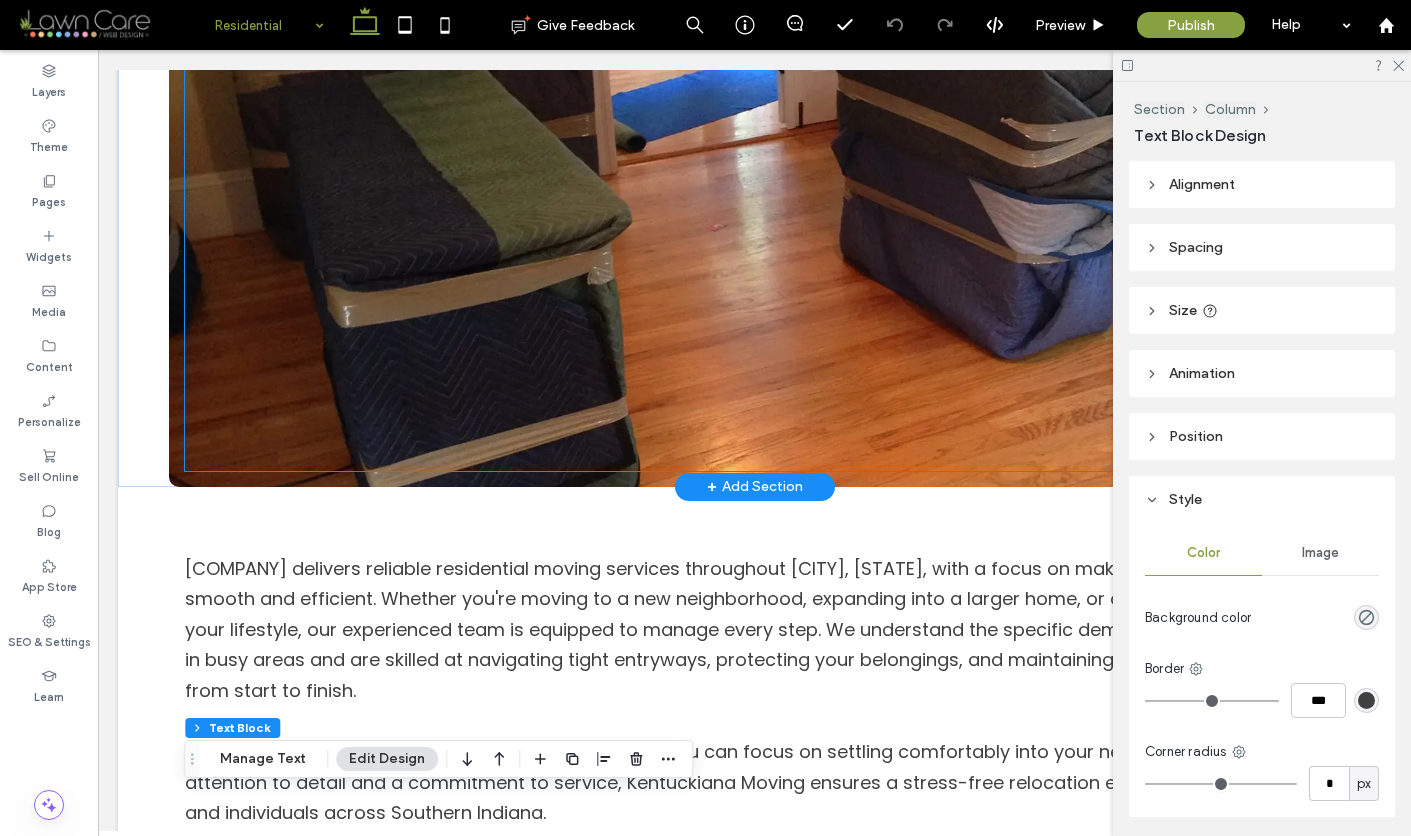 scroll, scrollTop: 663, scrollLeft: 0, axis: vertical 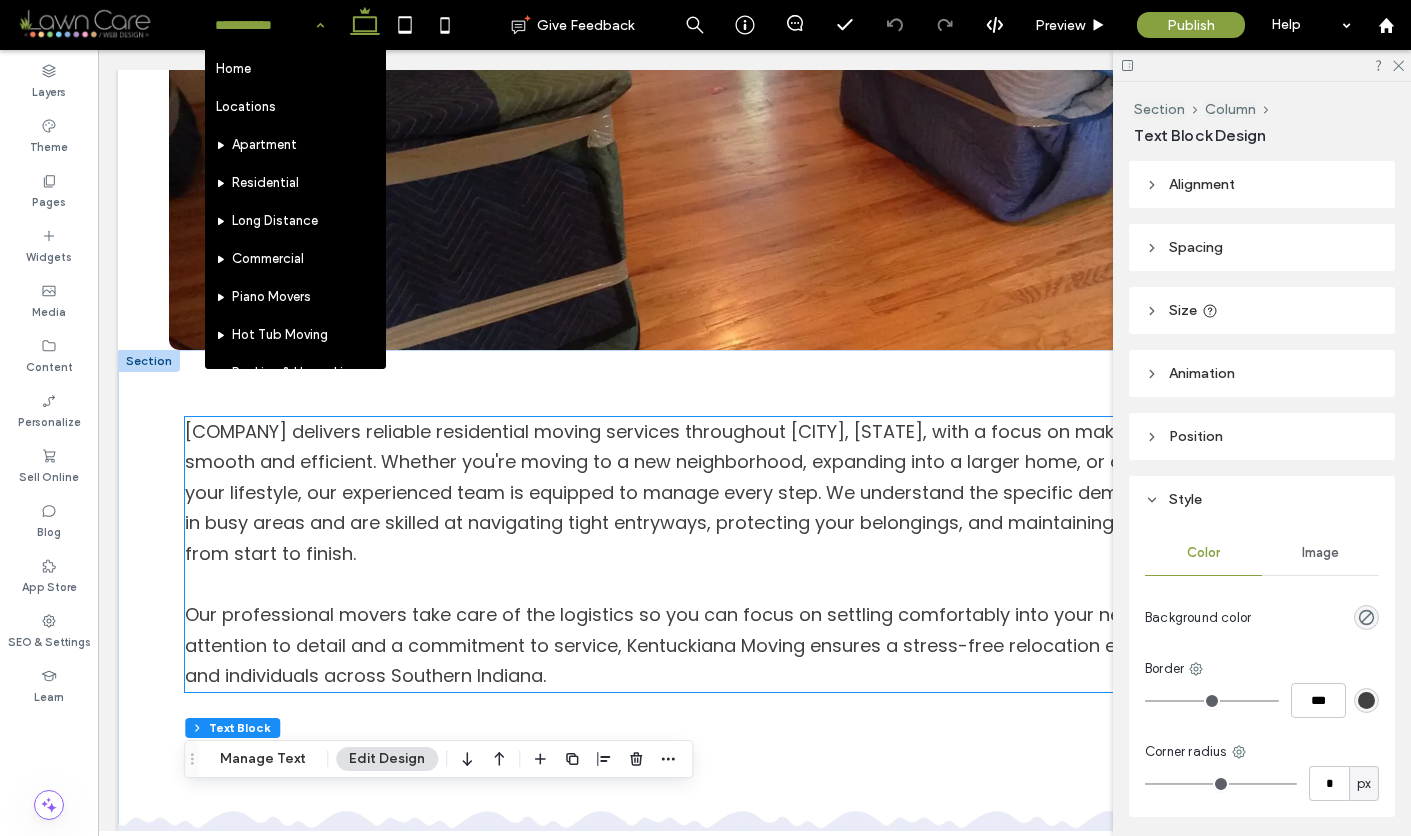 click on "Kentuckiana Moving delivers reliable residential moving services throughout New Albany, IN, with a focus on making home relocations smooth and efficient. Whether you're moving to a new neighborhood, expanding into a larger home, or downsizing to simplify your lifestyle, our experienced team is equipped to manage every step. We understand the specific demands of home moves in busy areas and are skilled at navigating tight entryways, protecting your belongings, and maintaining an organized process from start to finish." at bounding box center [750, 492] 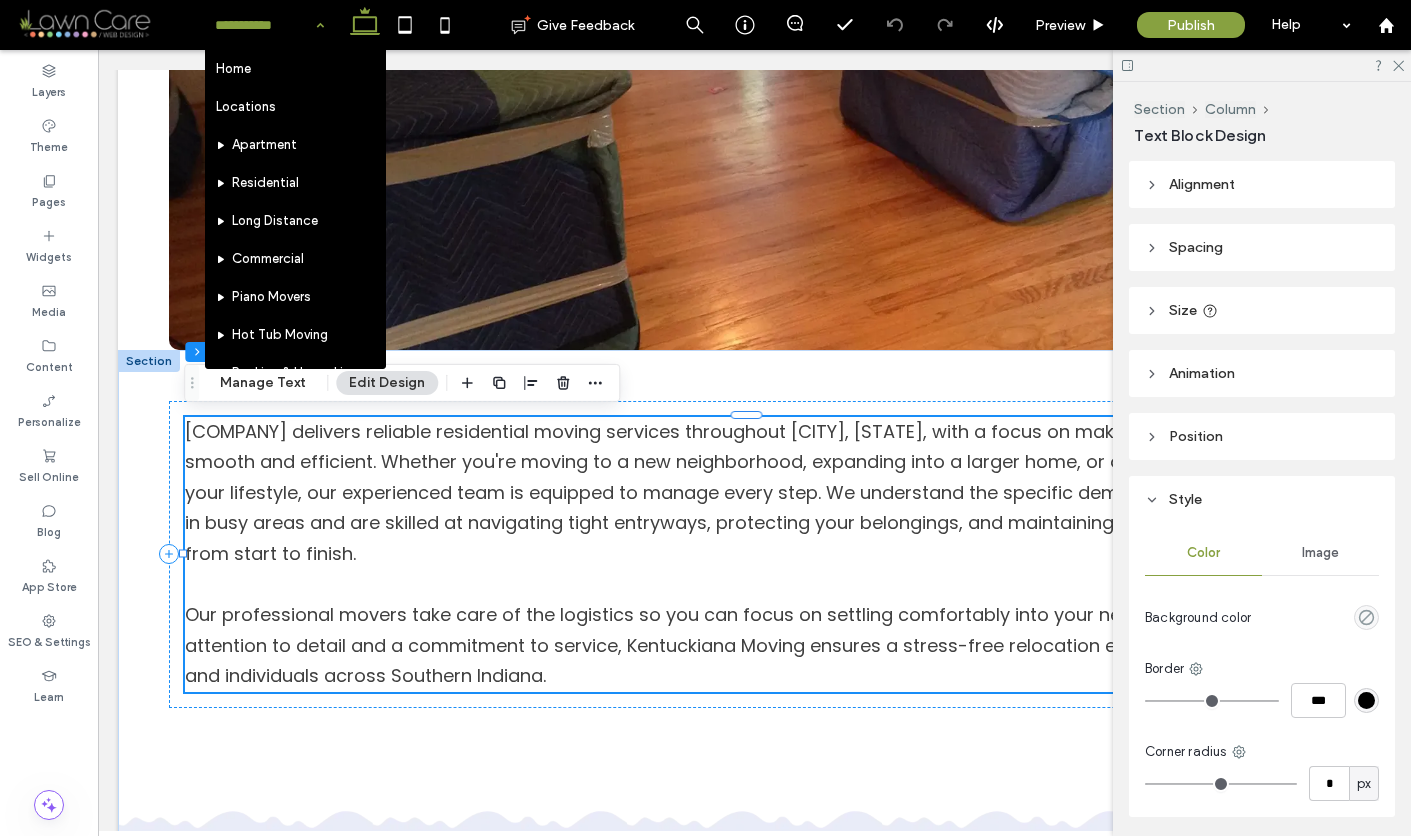click on "Kentuckiana Moving delivers reliable residential moving services throughout New Albany, IN, with a focus on making home relocations smooth and efficient. Whether you're moving to a new neighborhood, expanding into a larger home, or downsizing to simplify your lifestyle, our experienced team is equipped to manage every step. We understand the specific demands of home moves in busy areas and are skilled at navigating tight entryways, protecting your belongings, and maintaining an organized process from start to finish." at bounding box center [750, 492] 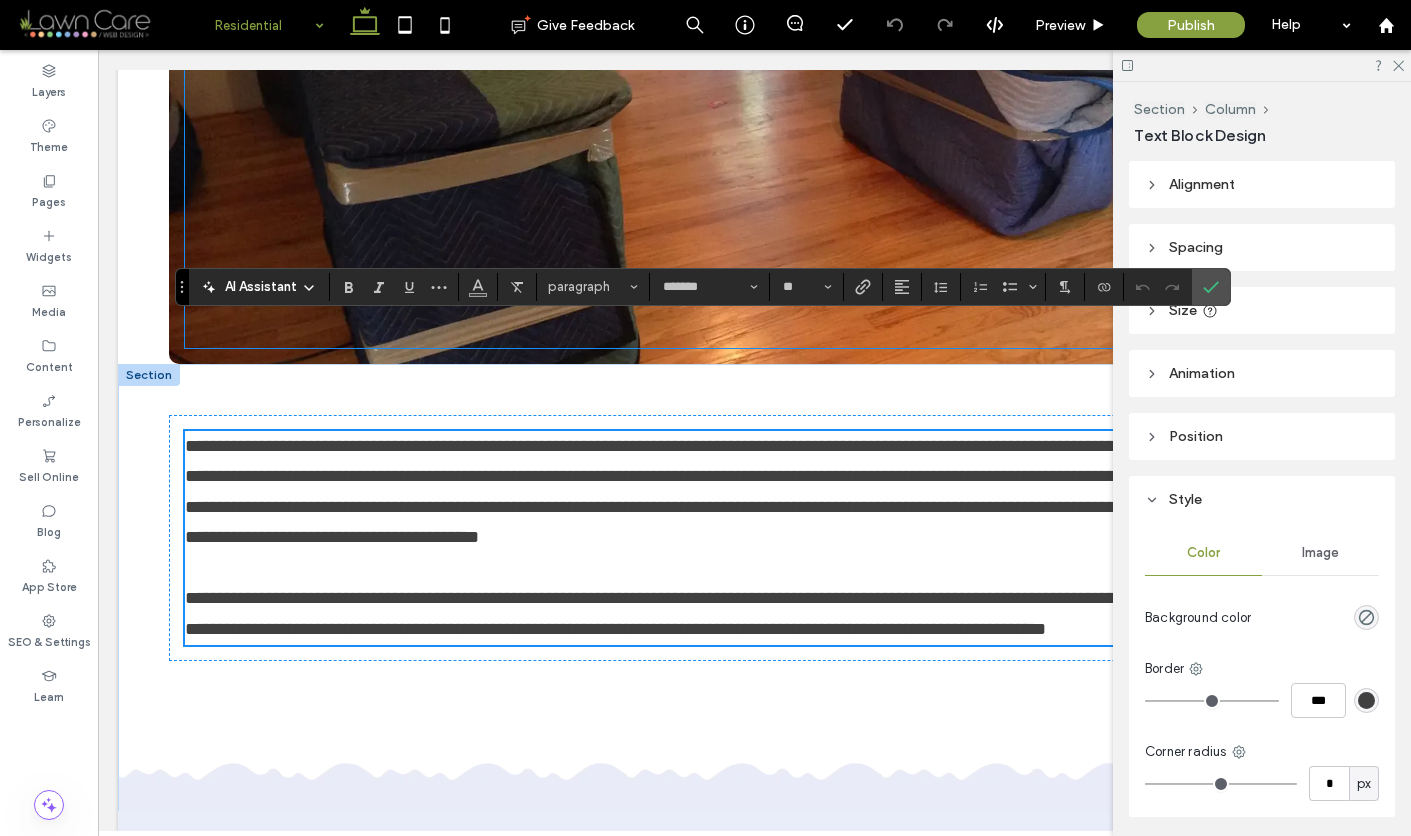 scroll, scrollTop: 1052, scrollLeft: 0, axis: vertical 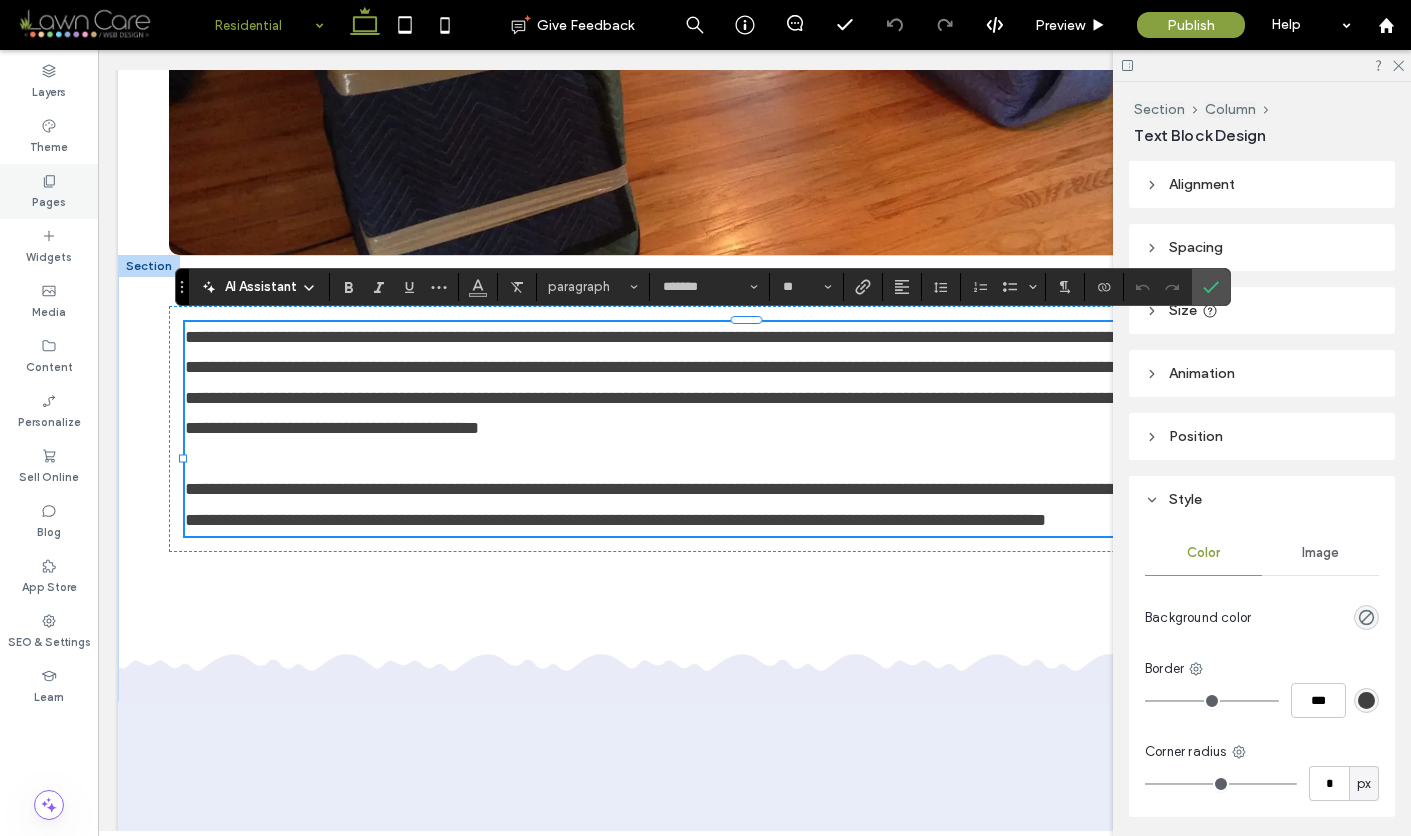 click on "Pages" at bounding box center (49, 200) 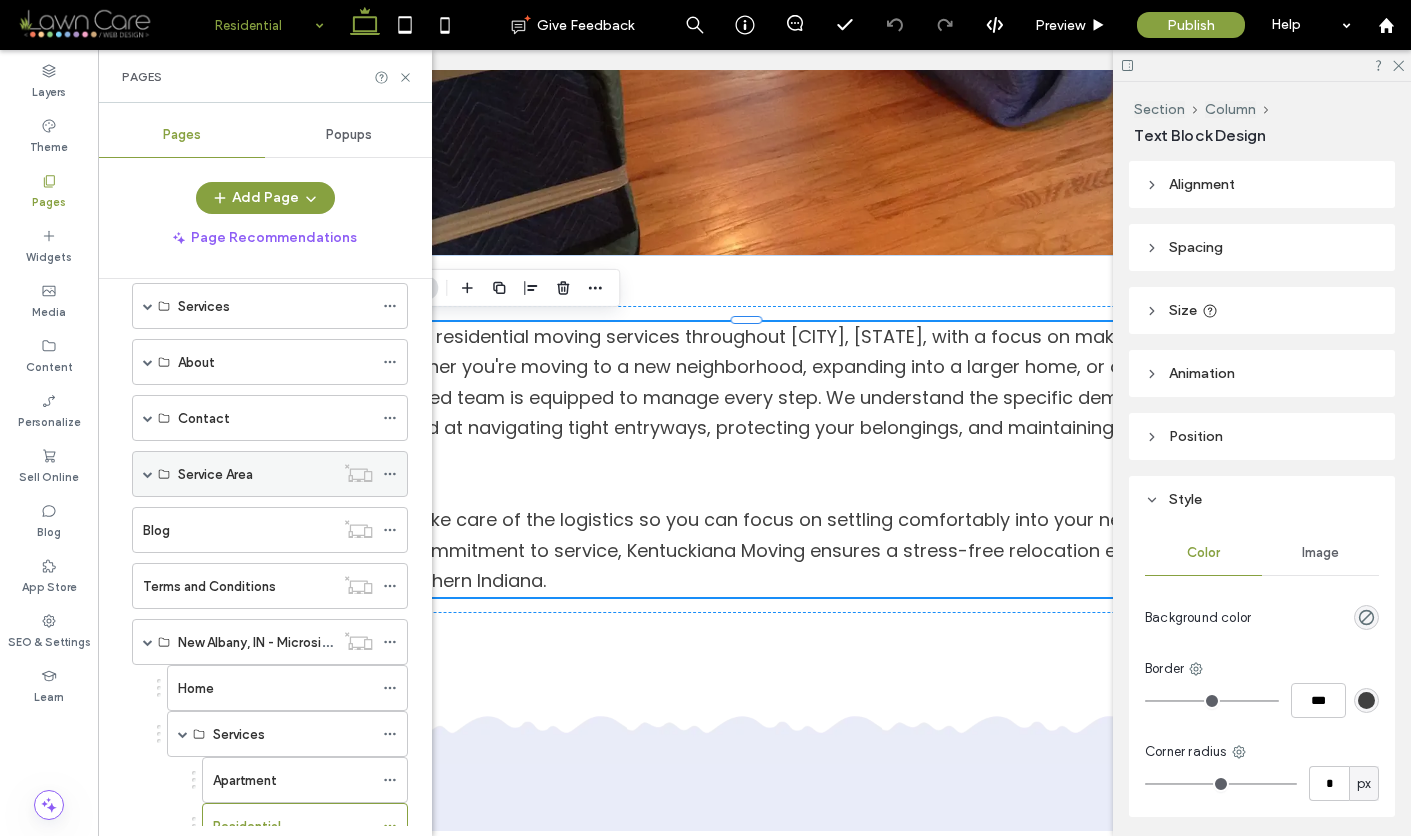 scroll, scrollTop: 172, scrollLeft: 0, axis: vertical 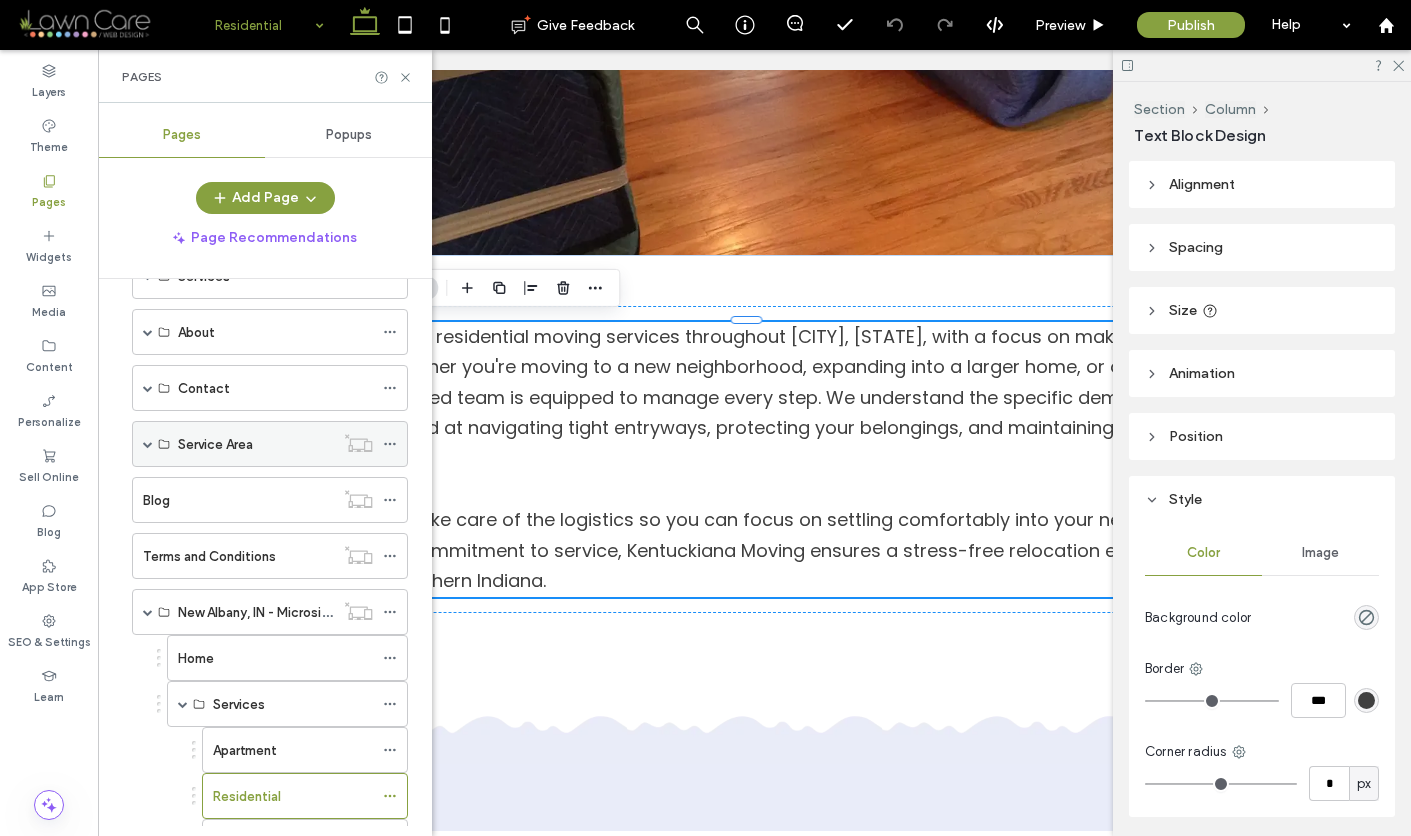 click at bounding box center (148, 444) 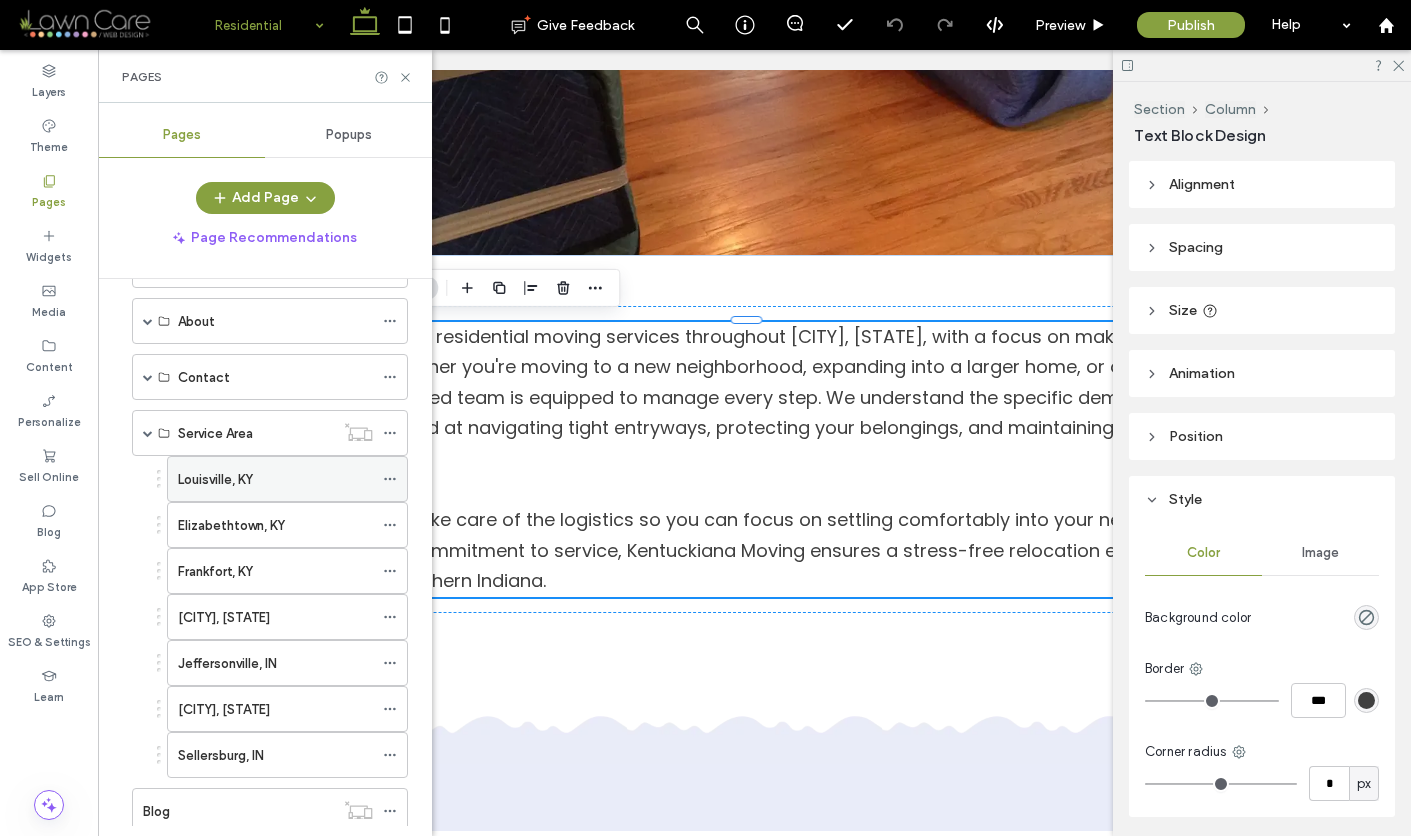scroll, scrollTop: 182, scrollLeft: 0, axis: vertical 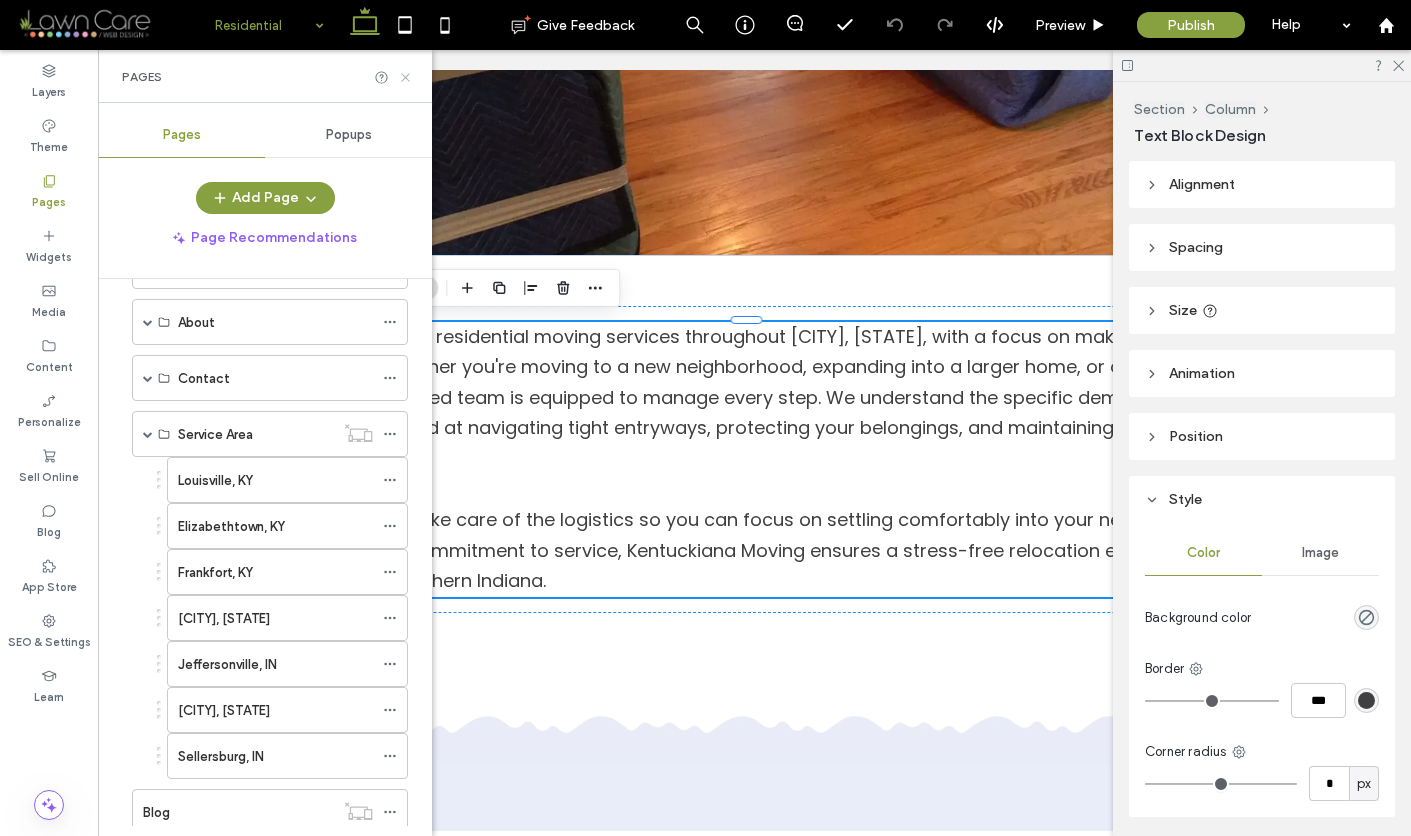 click 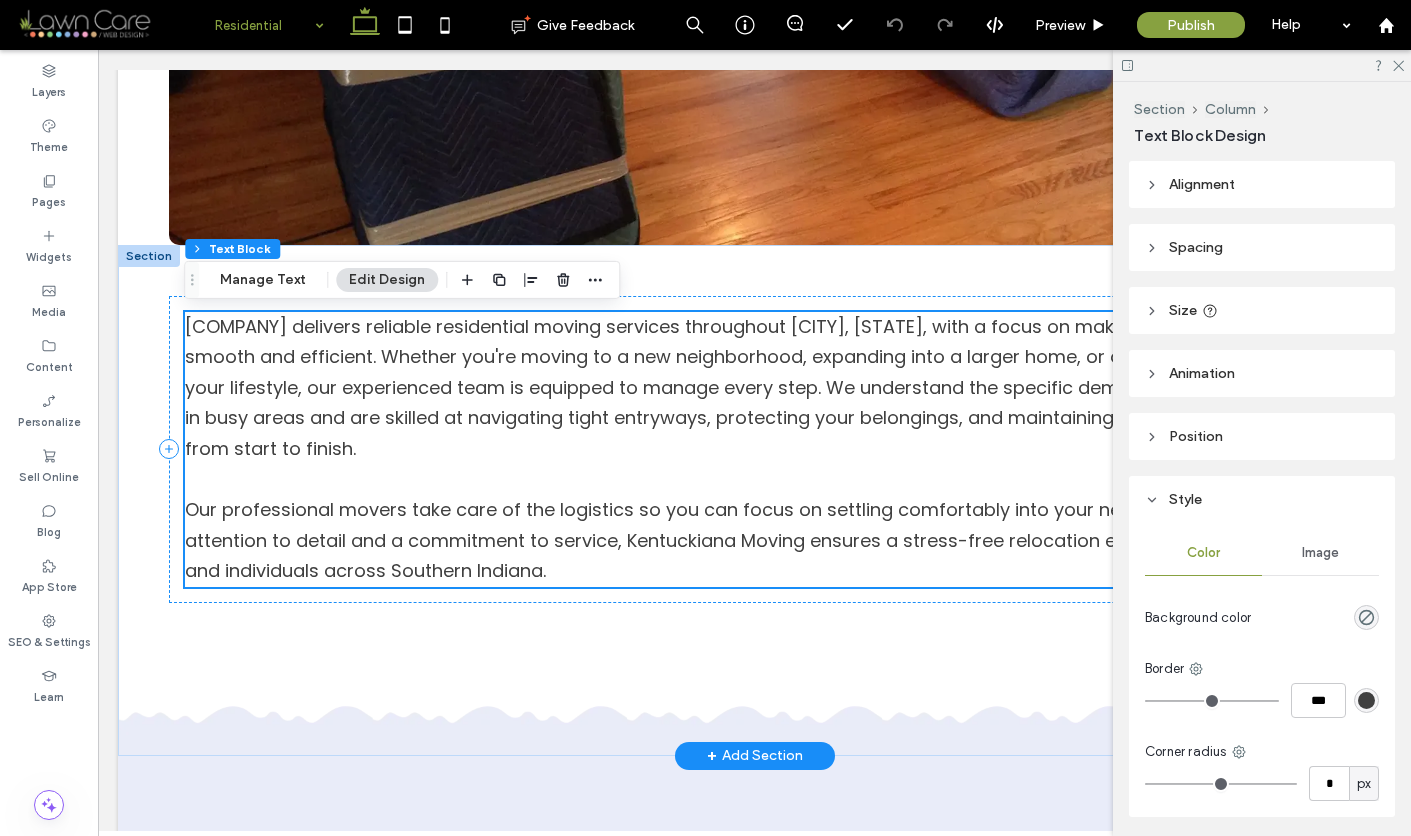 scroll, scrollTop: 1064, scrollLeft: 0, axis: vertical 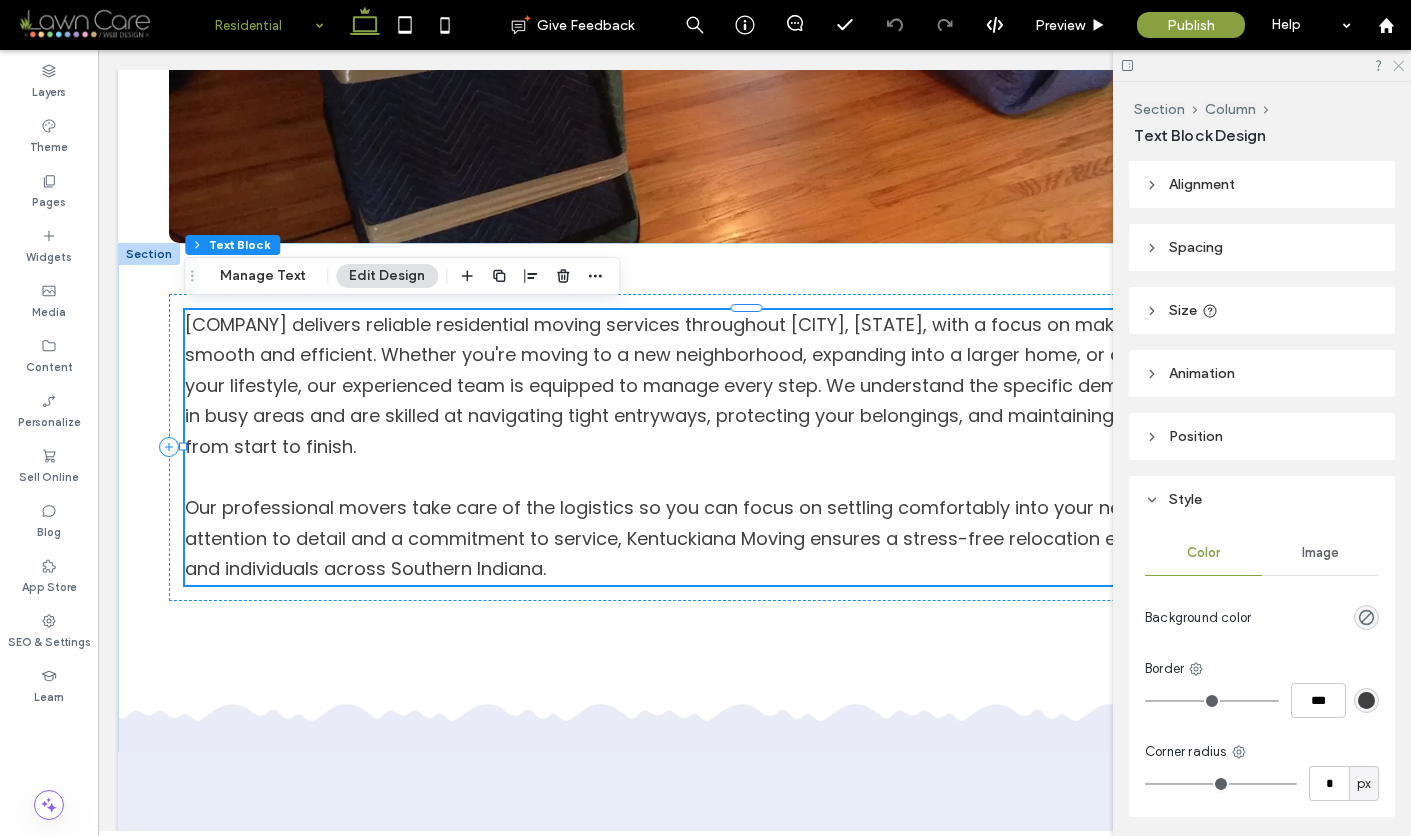click 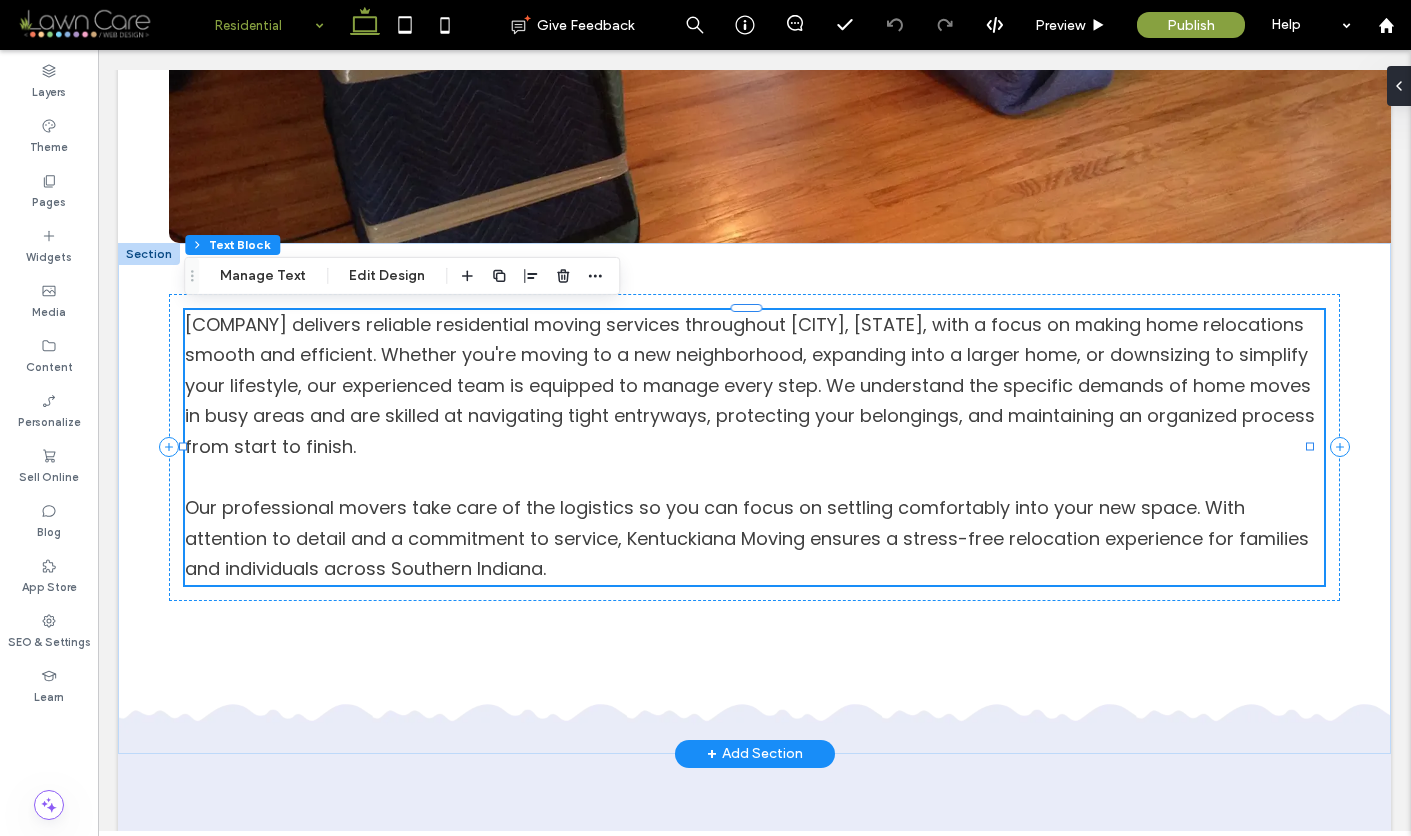 click on "Kentuckiana Moving delivers reliable residential moving services throughout New Albany, IN, with a focus on making home relocations smooth and efficient. Whether you're moving to a new neighborhood, expanding into a larger home, or downsizing to simplify your lifestyle, our experienced team is equipped to manage every step. We understand the specific demands of home moves in busy areas and are skilled at navigating tight entryways, protecting your belongings, and maintaining an organized process from start to finish." at bounding box center (754, 386) 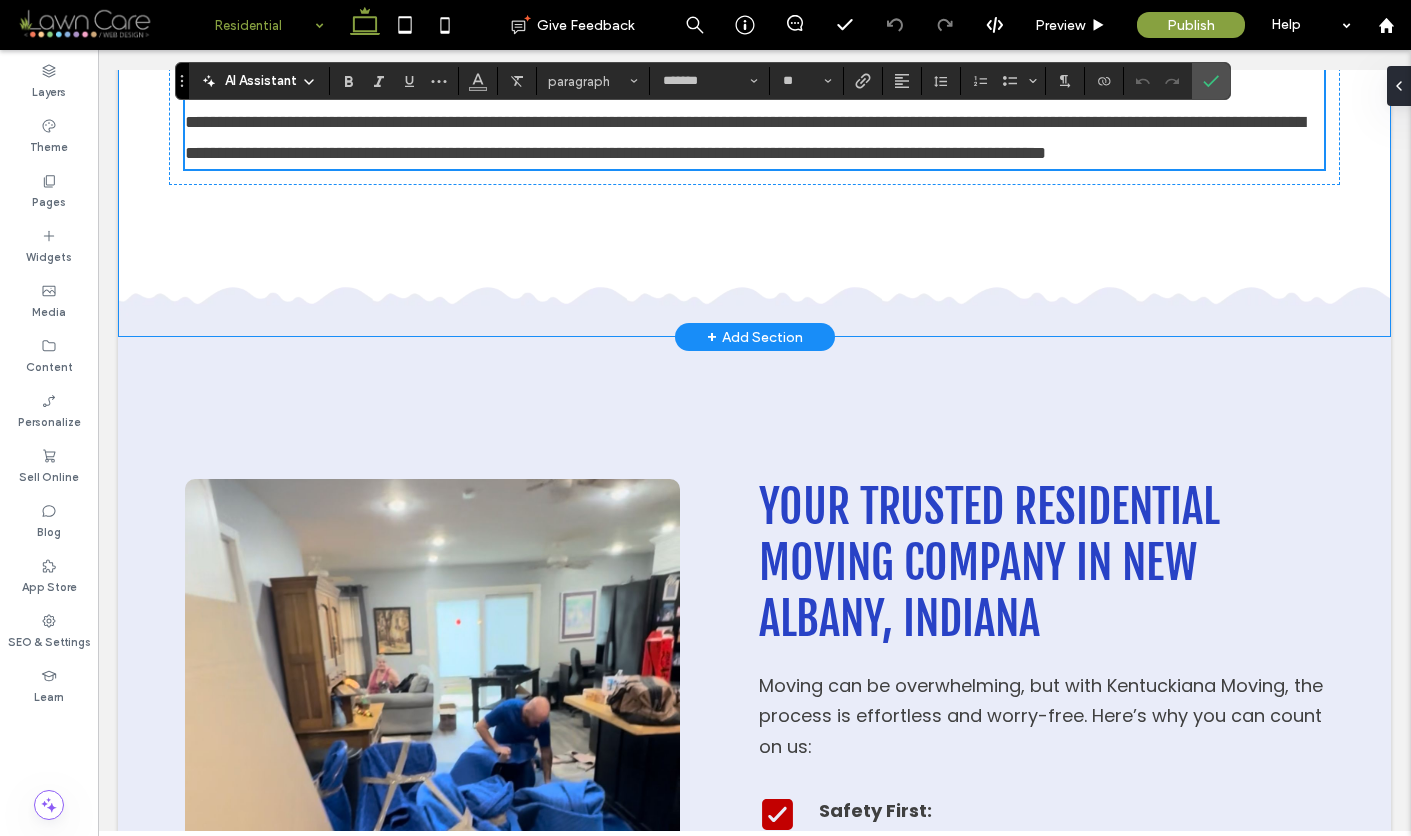scroll, scrollTop: 1037, scrollLeft: 0, axis: vertical 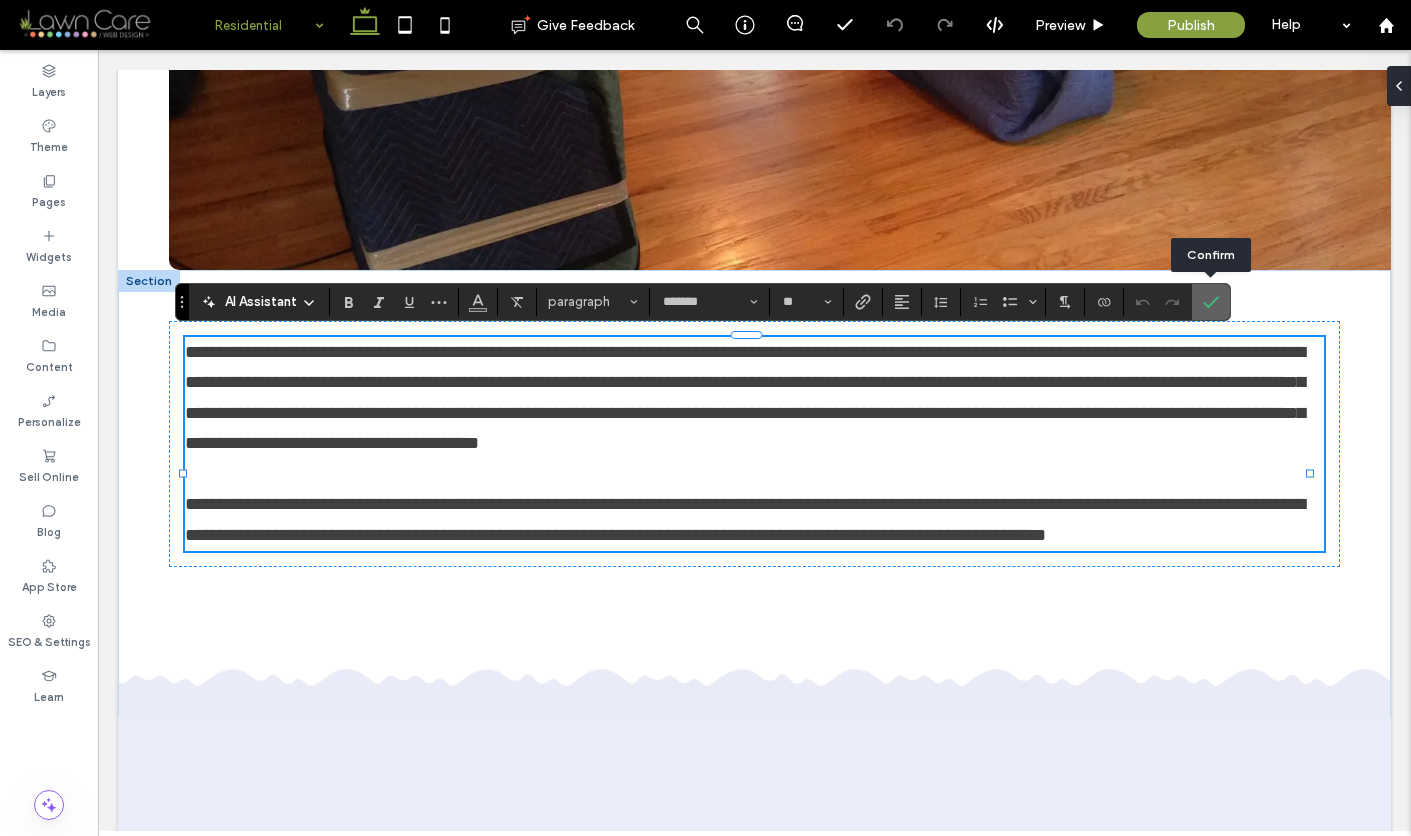 click at bounding box center (1211, 302) 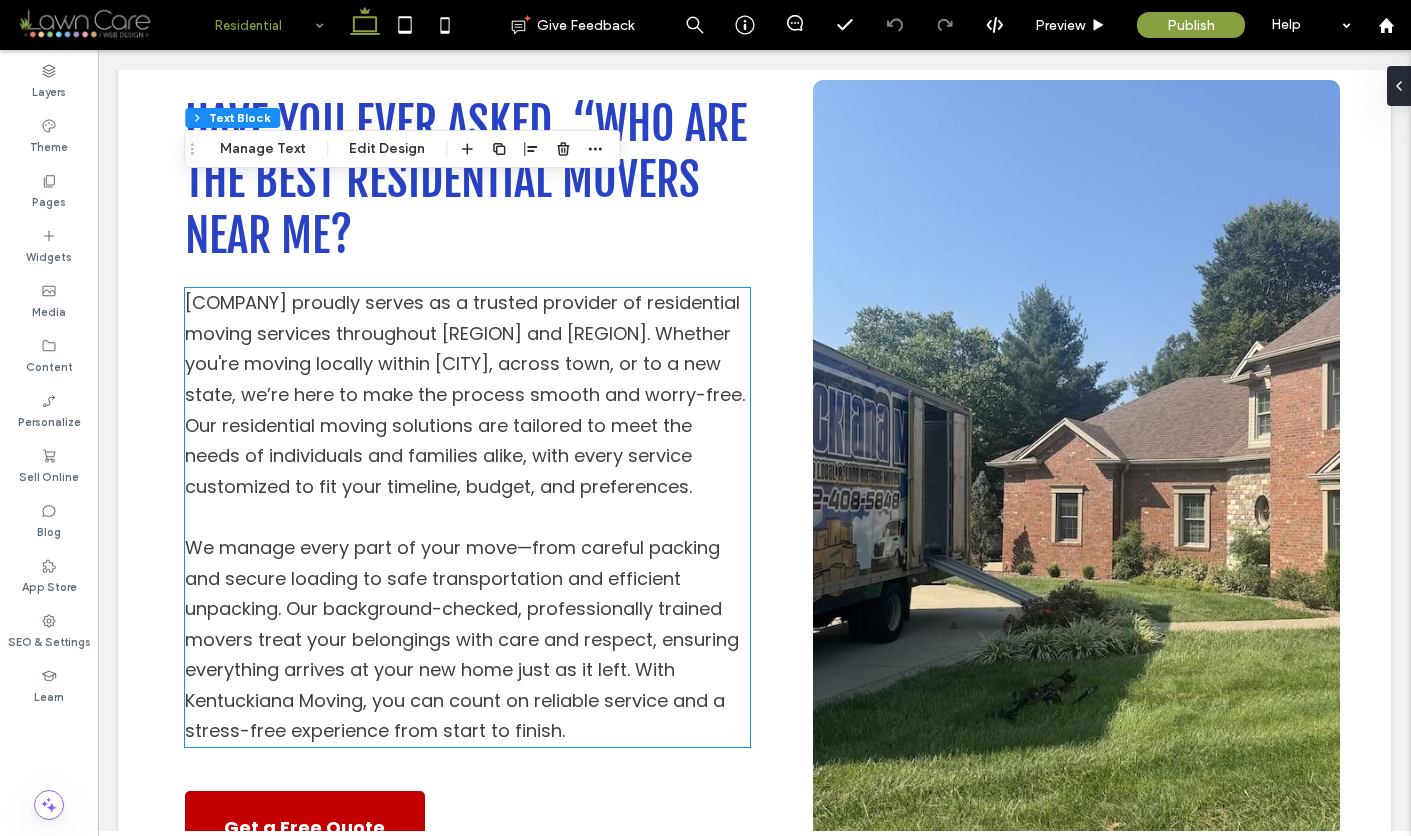scroll, scrollTop: 3521, scrollLeft: 0, axis: vertical 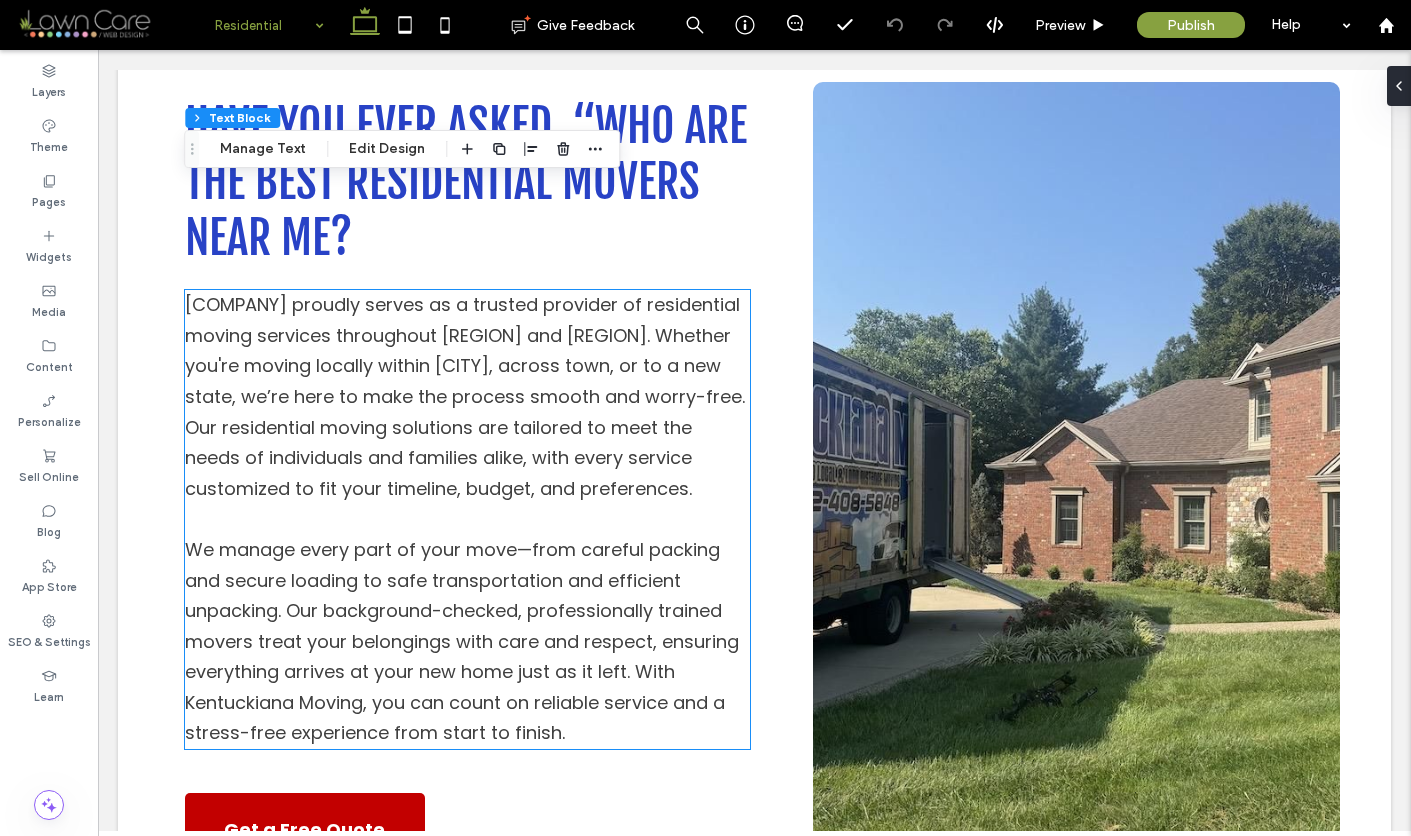 click on "Kentuckiana Moving proudly serves as a trusted provider of residential moving services throughout Kentucky and Southern Indiana. Whether you're moving locally within New Albany, across town, or to a new state, we’re here to make the process smooth and worry-free. Our residential moving solutions are tailored to meet the needs of individuals and families alike, with every service customized to fit your timeline, budget, and preferences." at bounding box center [465, 396] 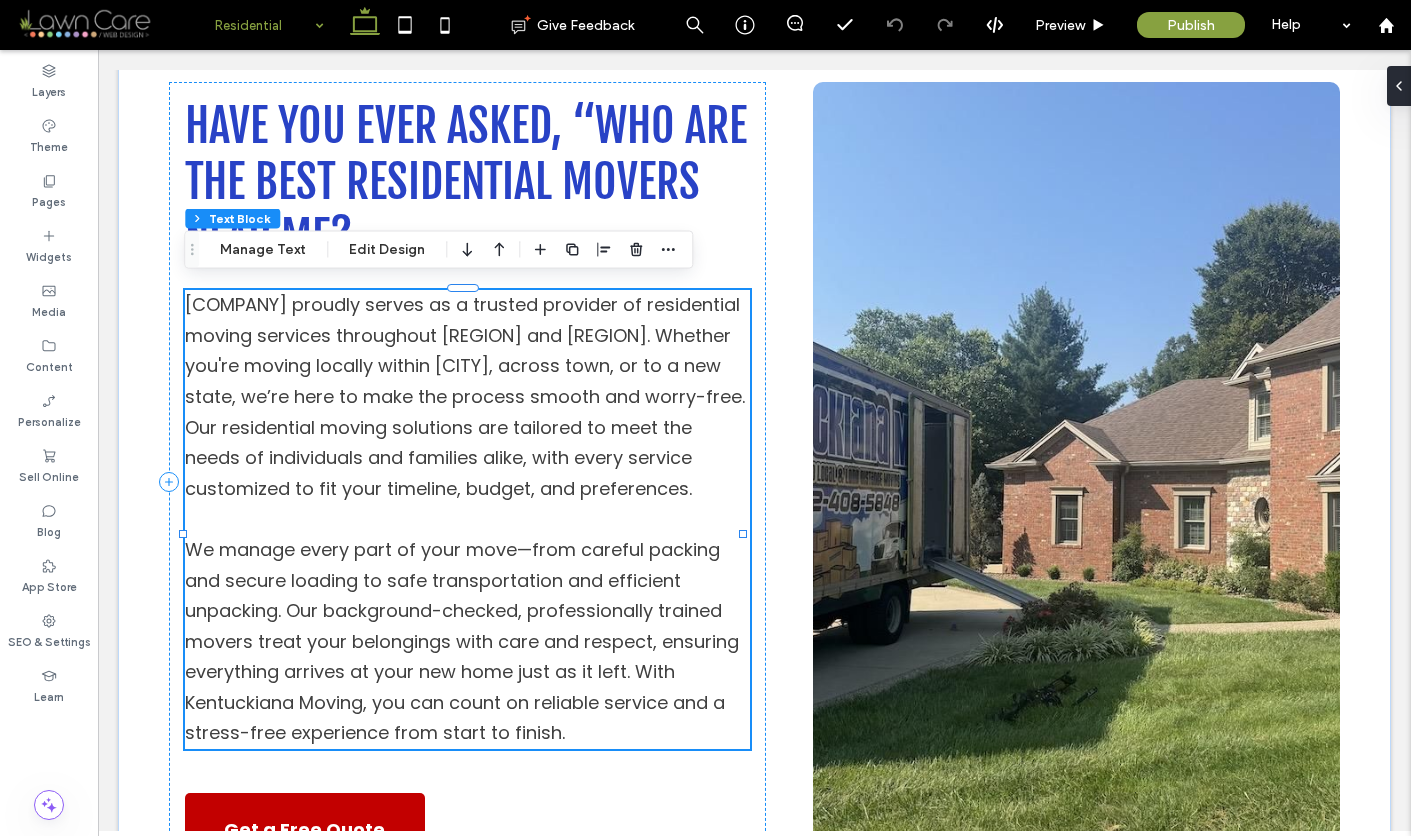 click on "Kentuckiana Moving proudly serves as a trusted provider of residential moving services throughout Kentucky and Southern Indiana. Whether you're moving locally within New Albany, across town, or to a new state, we’re here to make the process smooth and worry-free. Our residential moving solutions are tailored to meet the needs of individuals and families alike, with every service customized to fit your timeline, budget, and preferences." at bounding box center (465, 396) 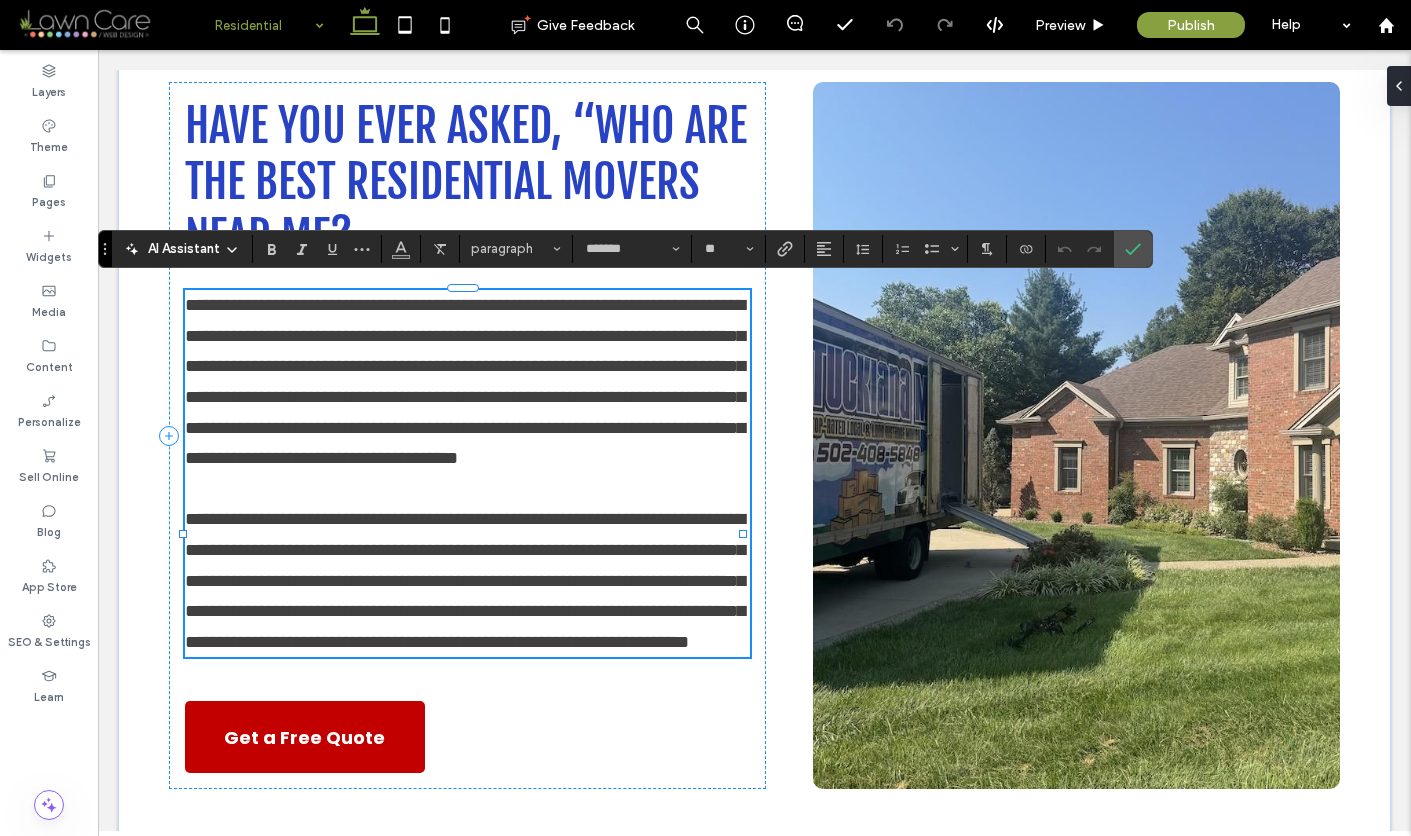 scroll, scrollTop: 0, scrollLeft: 0, axis: both 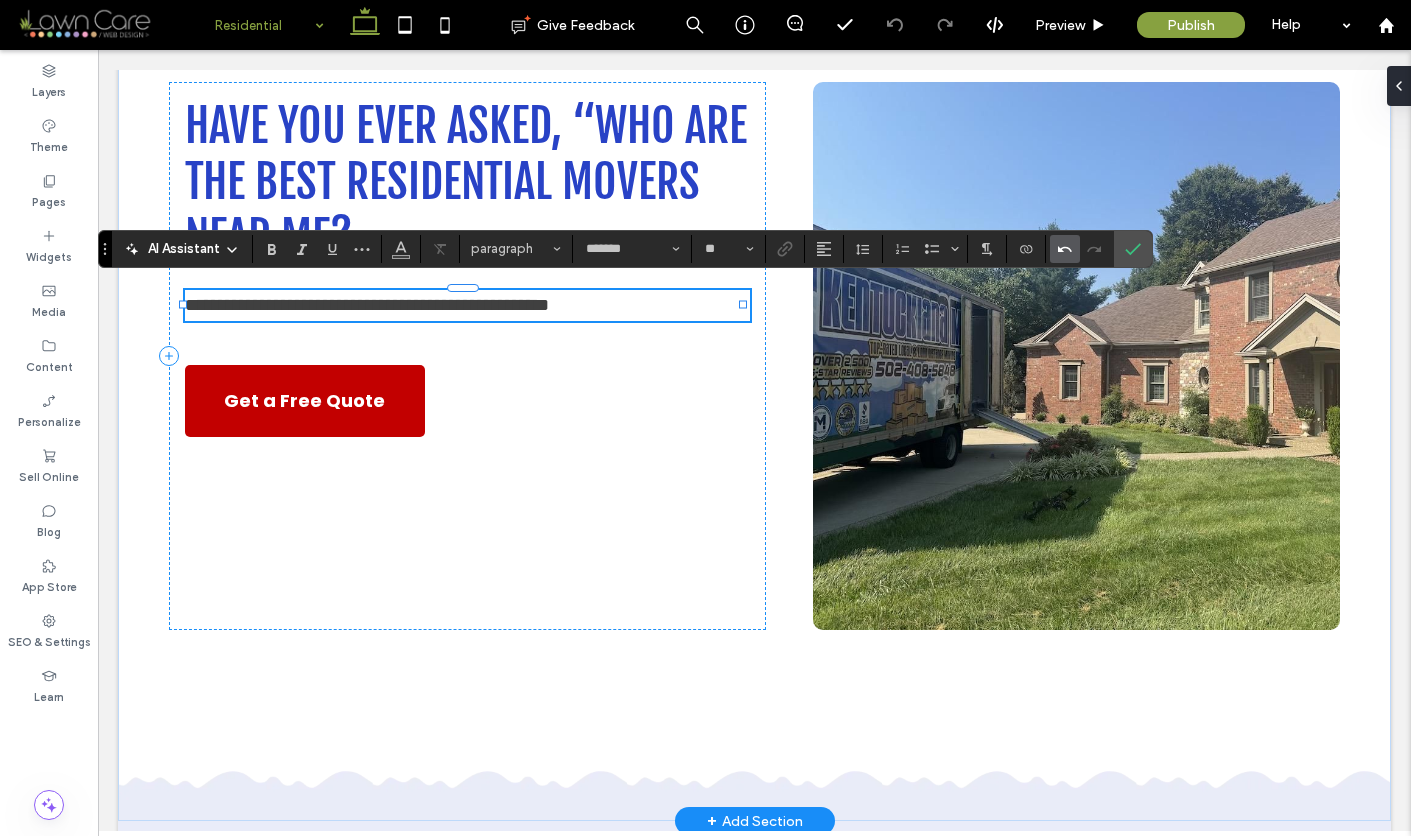 click 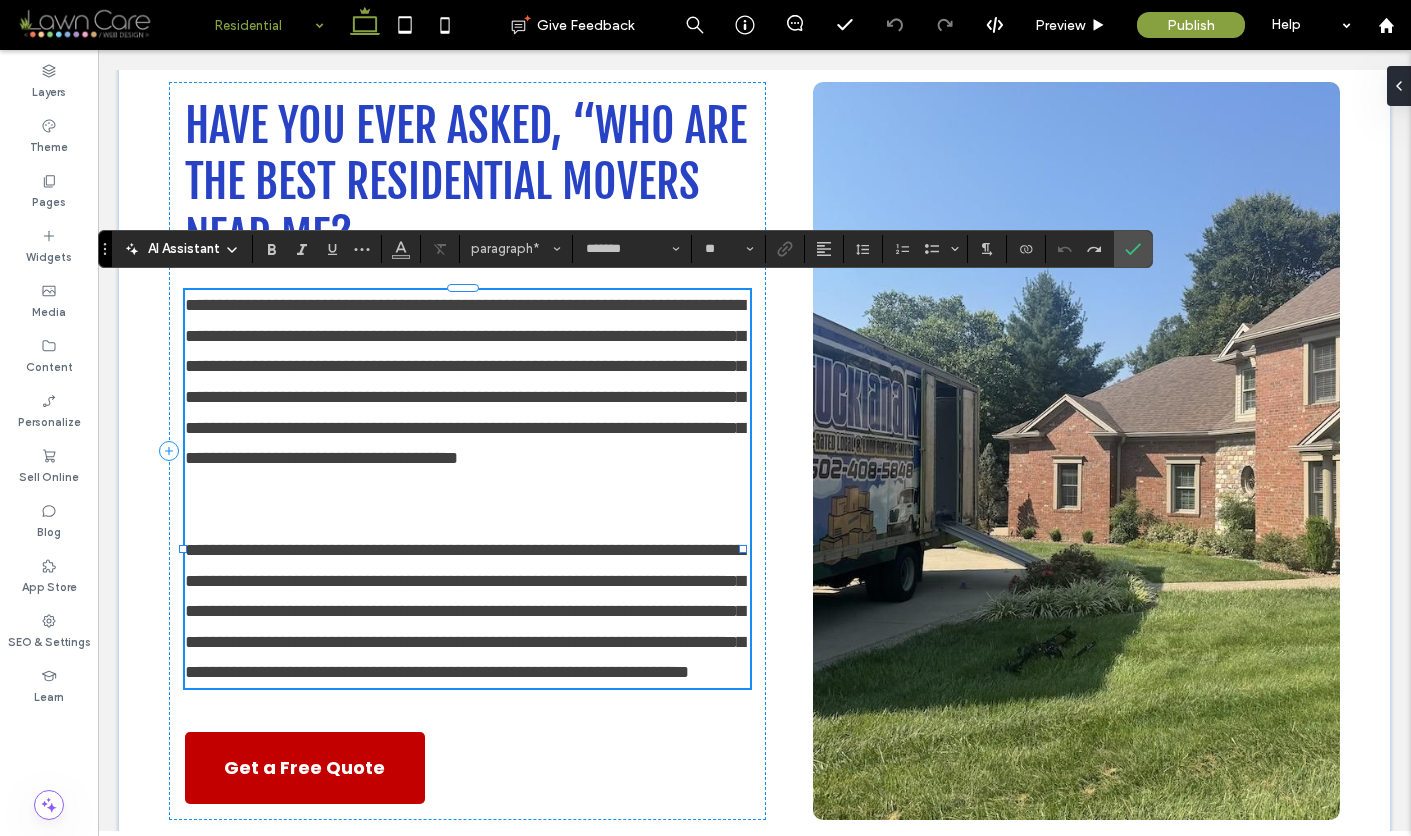 click on "**********" at bounding box center (465, 381) 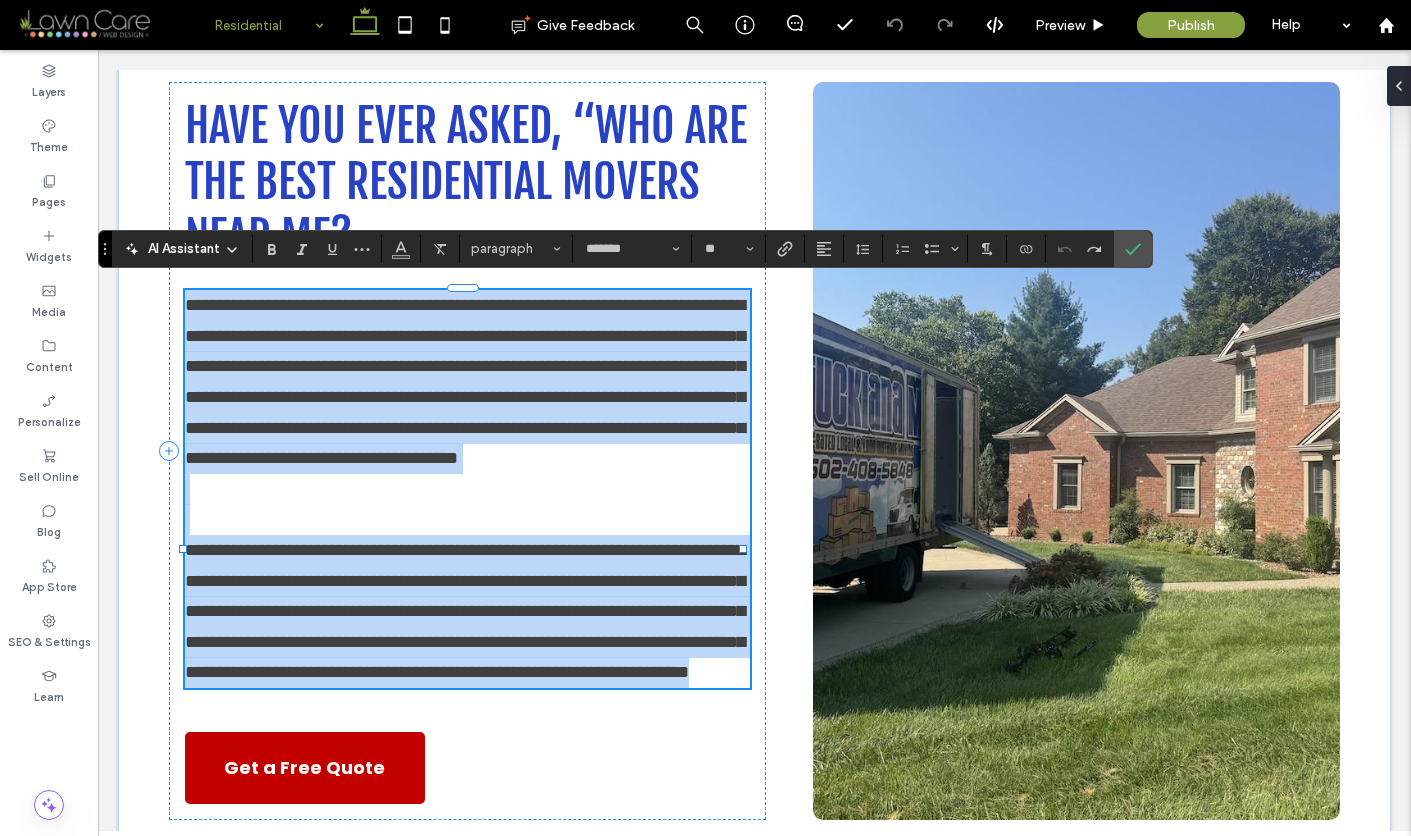 drag, startPoint x: 186, startPoint y: 296, endPoint x: 591, endPoint y: 776, distance: 628.03265 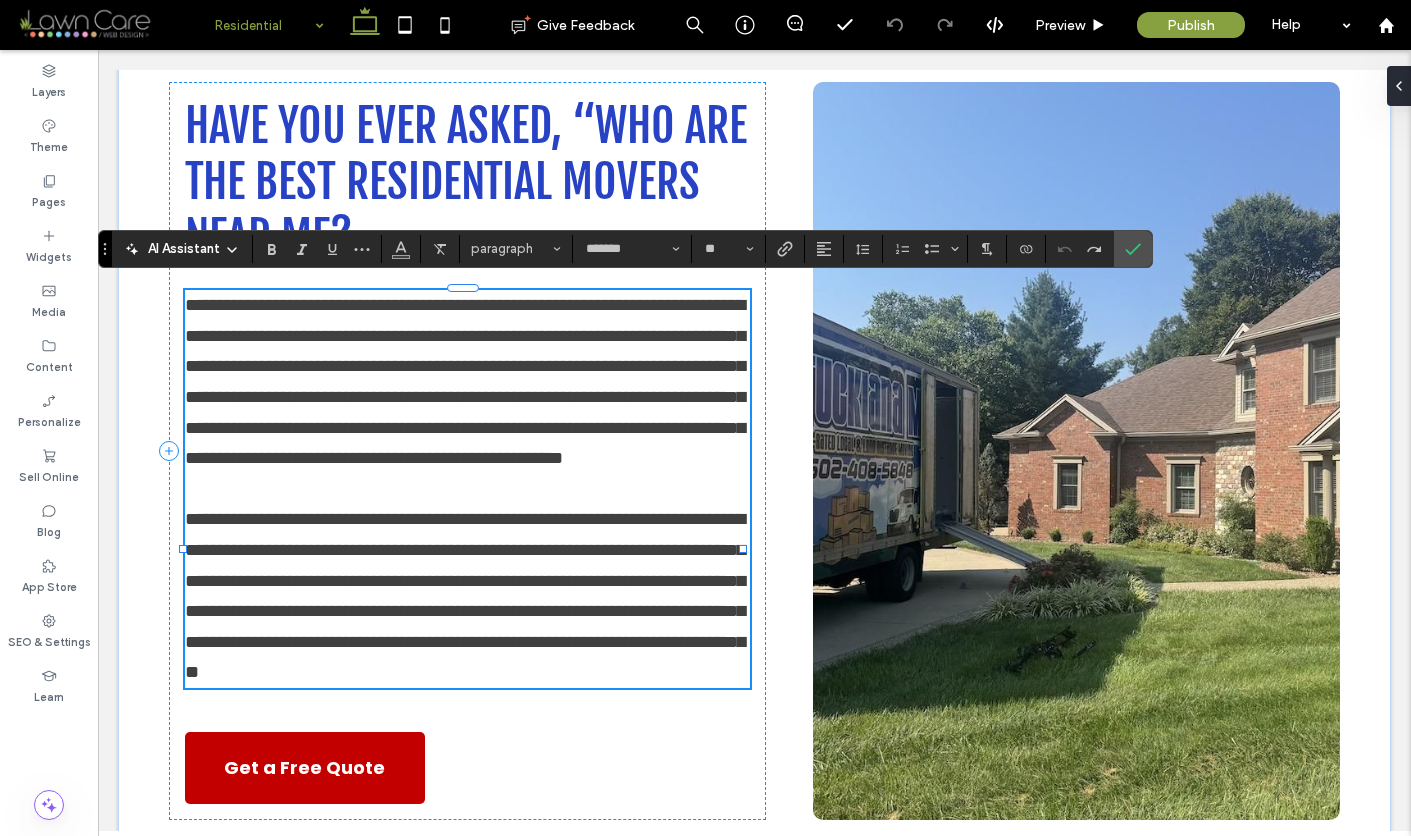 scroll, scrollTop: 0, scrollLeft: 0, axis: both 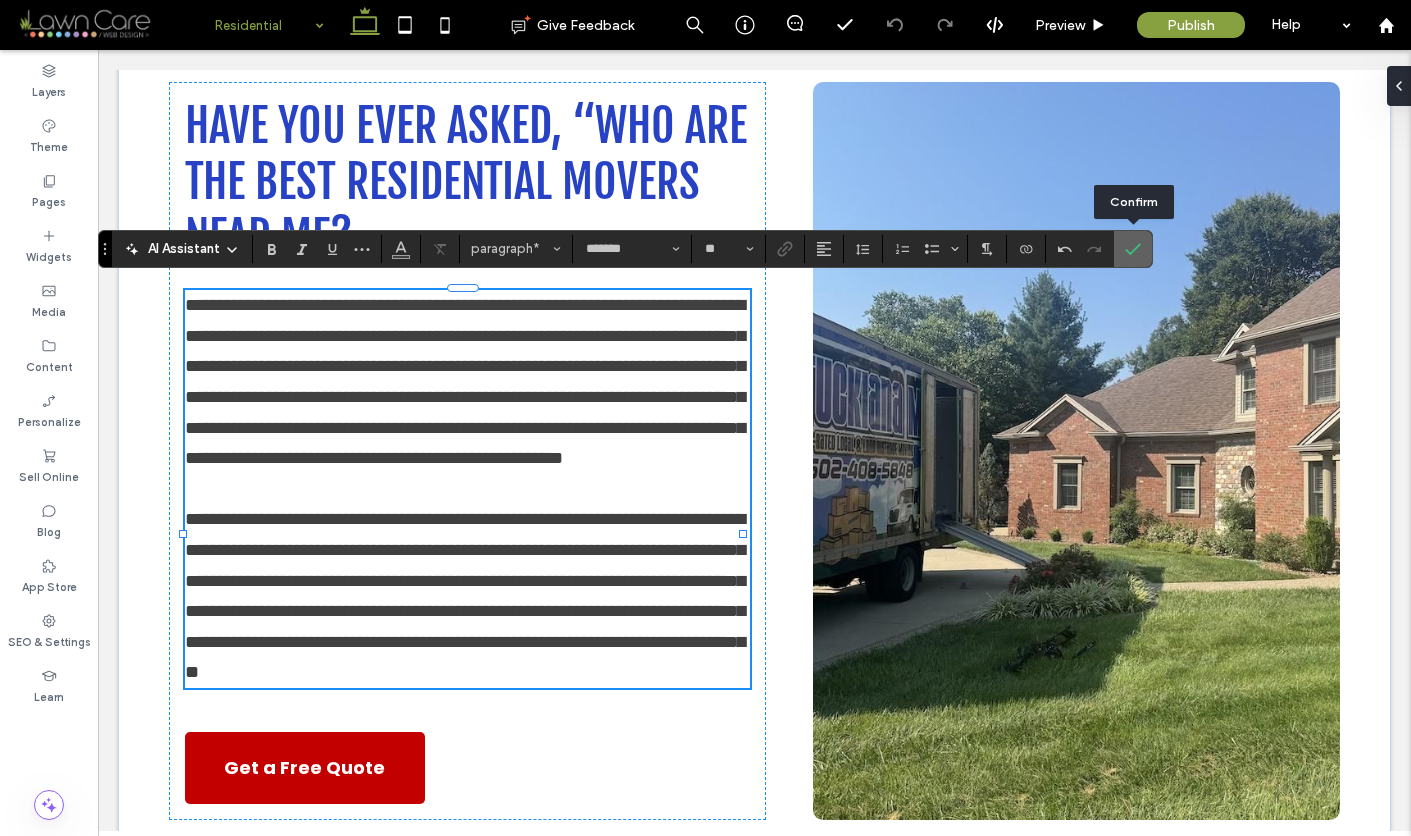 click 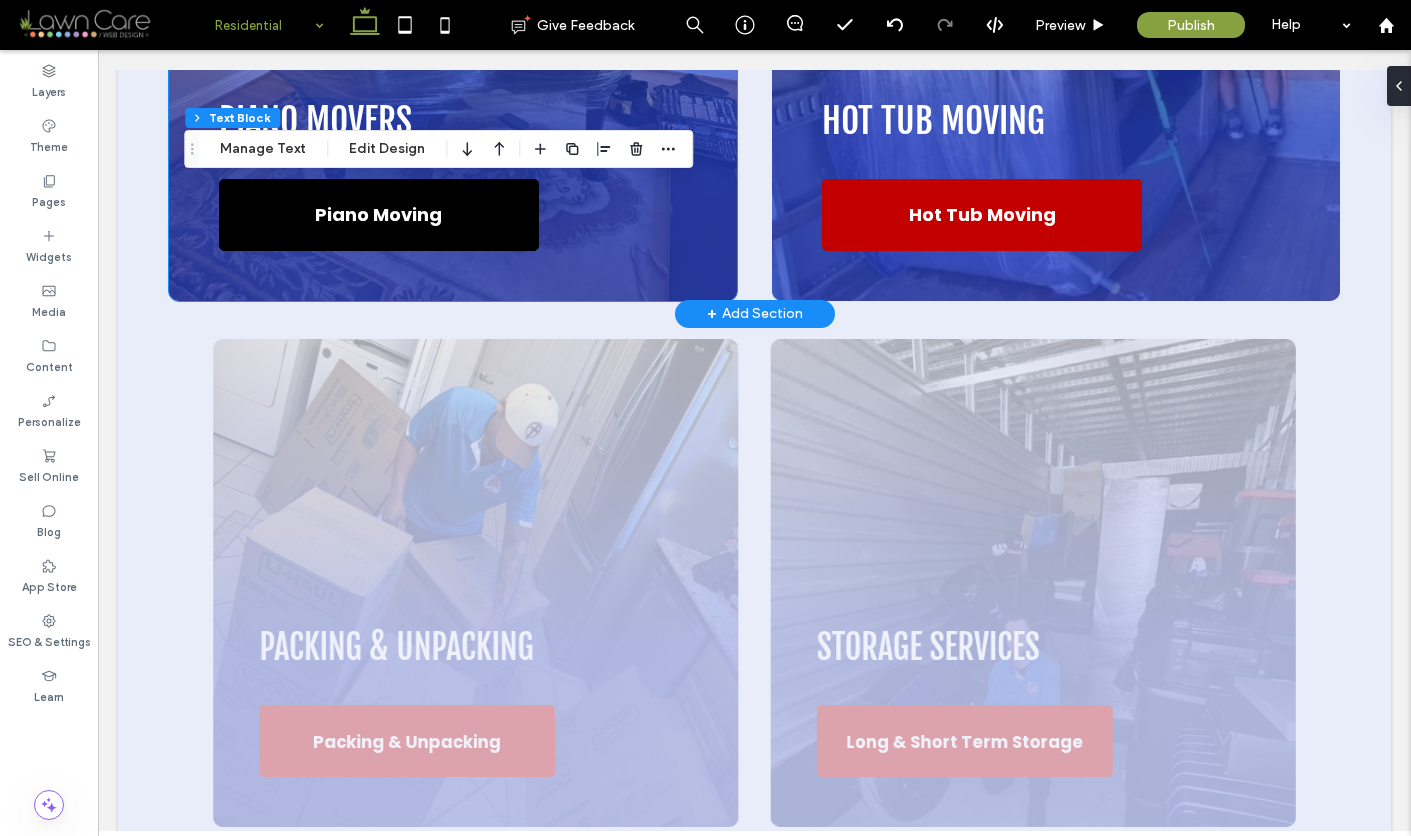 scroll, scrollTop: 6295, scrollLeft: 0, axis: vertical 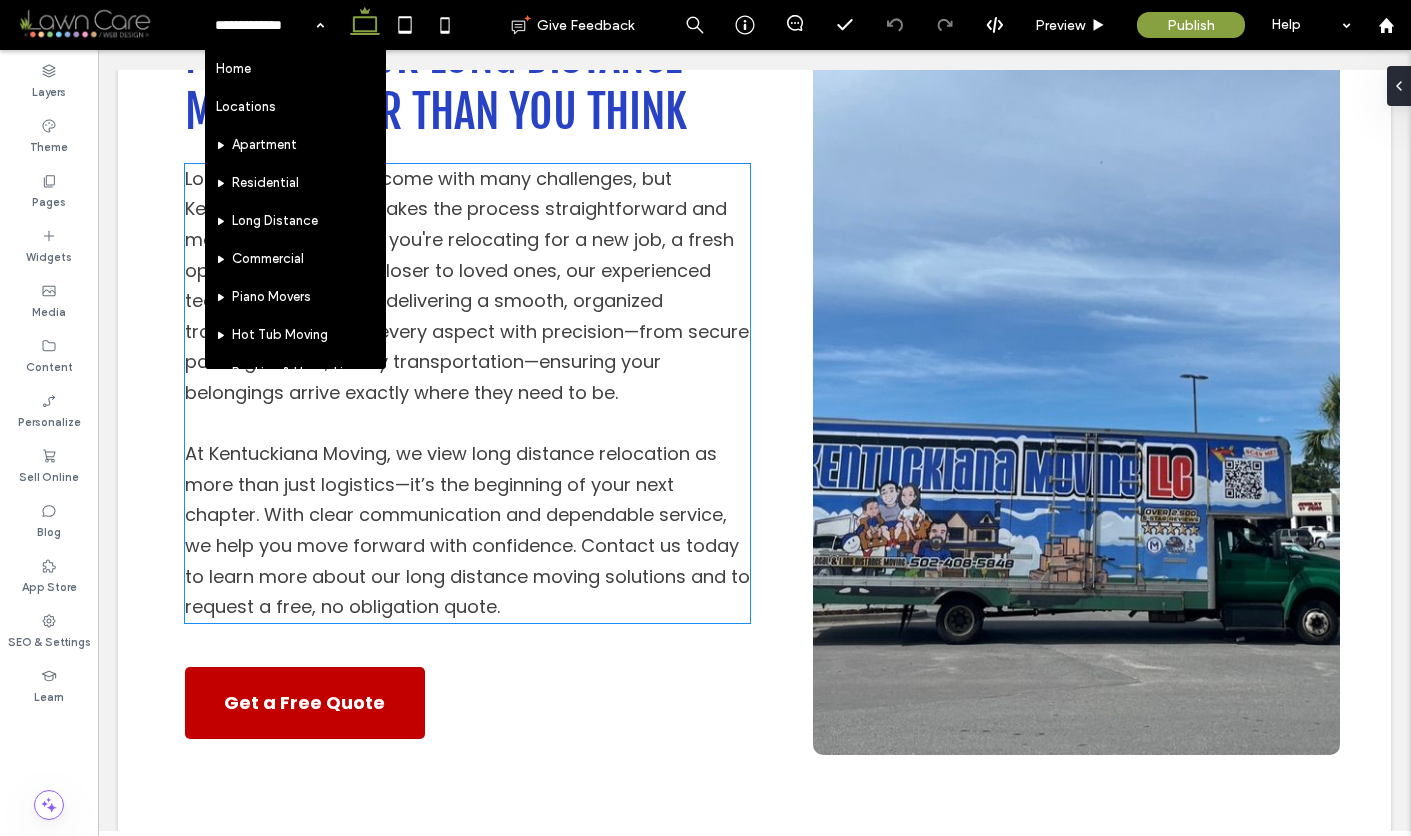 click on "Long distance moves come with many challenges, but Kentuckiana Moving makes the process straightforward and manageable. Whether you're relocating for a new job, a fresh opportunity, or to be closer to loved ones, our experienced team is committed to delivering a smooth, organized transition. We handle every aspect with precision—from secure packing to safe, timely transportation—ensuring your belongings arrive exactly where they need to be." at bounding box center (467, 285) 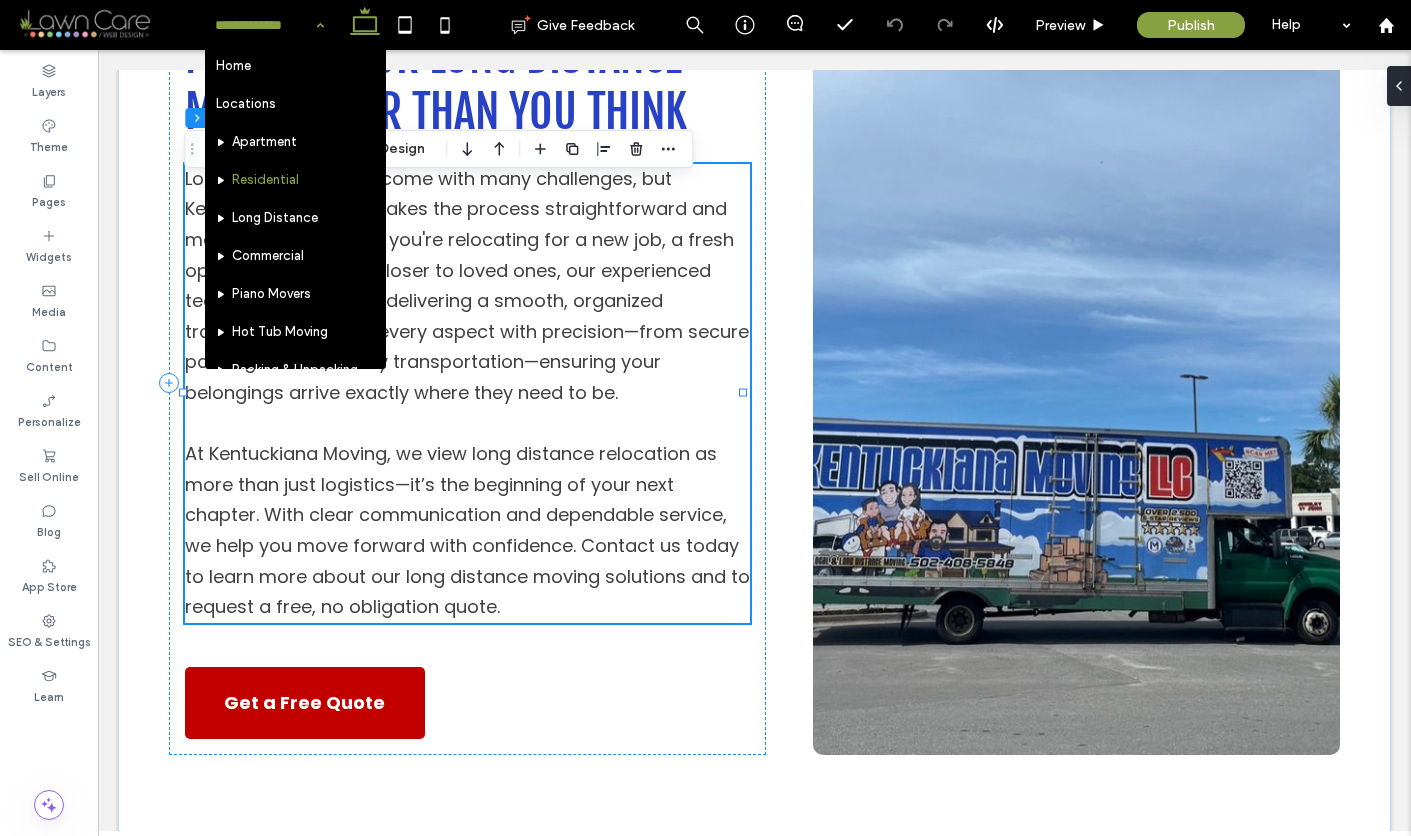scroll, scrollTop: 4, scrollLeft: 0, axis: vertical 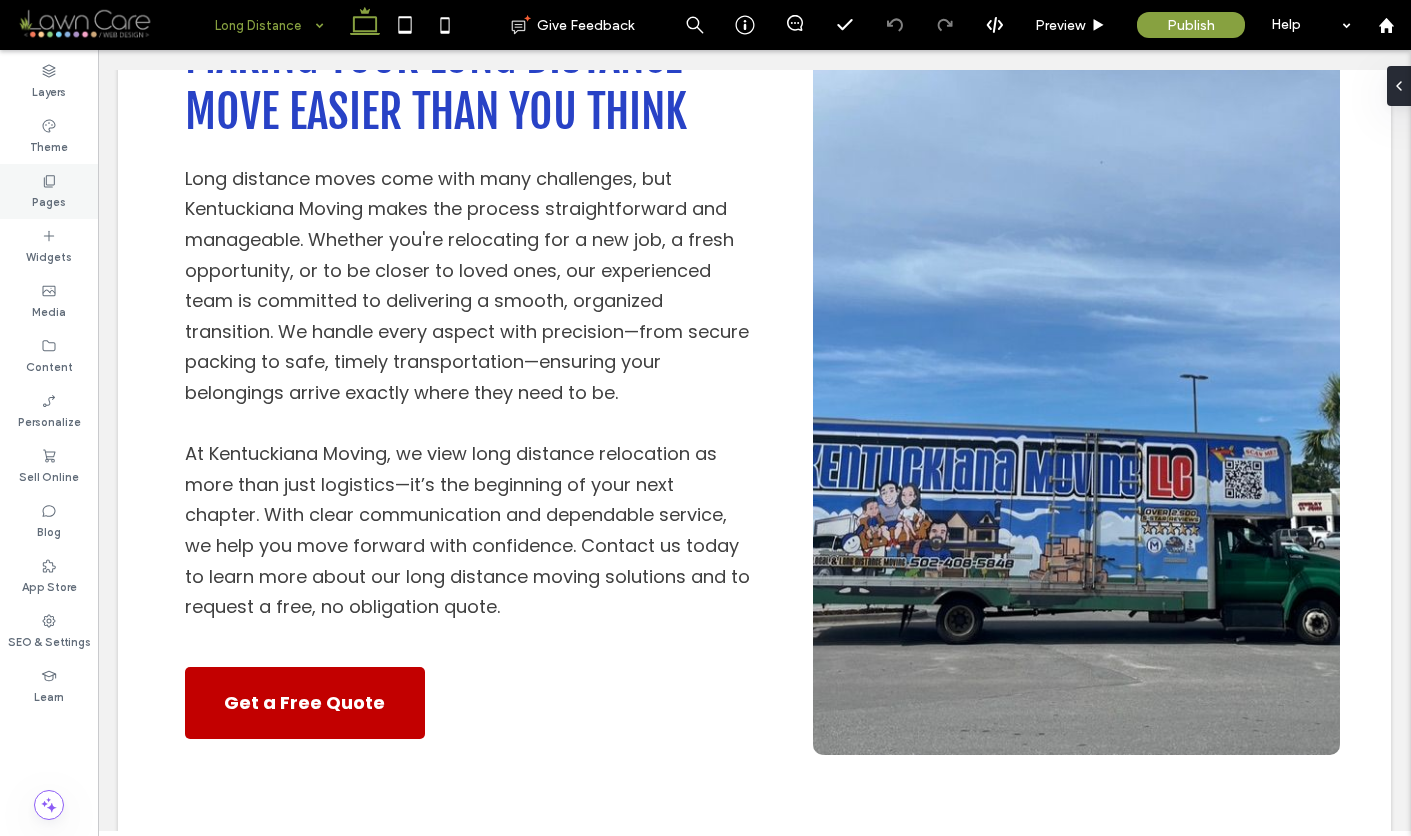 click on "Pages" at bounding box center (49, 200) 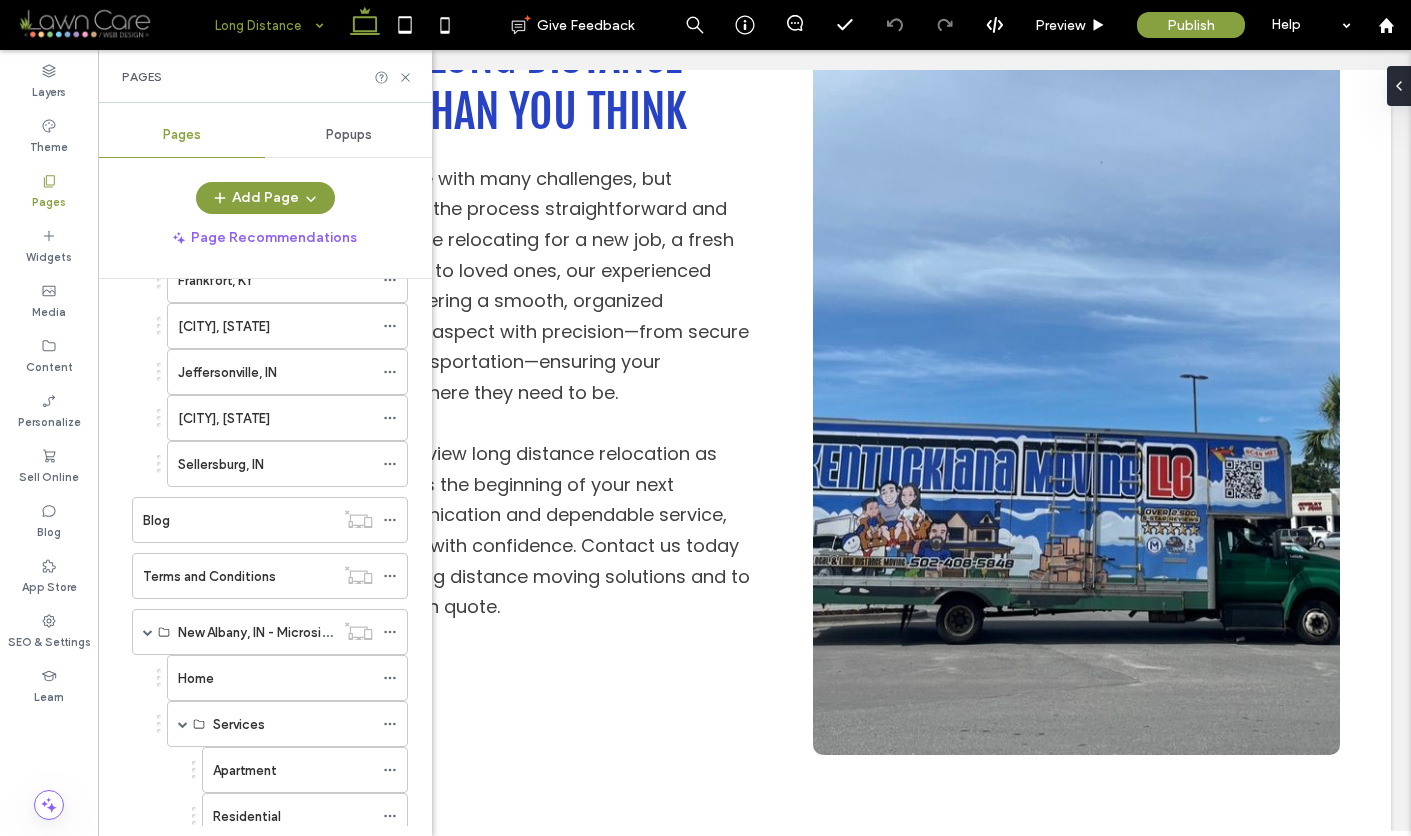 scroll, scrollTop: 316, scrollLeft: 0, axis: vertical 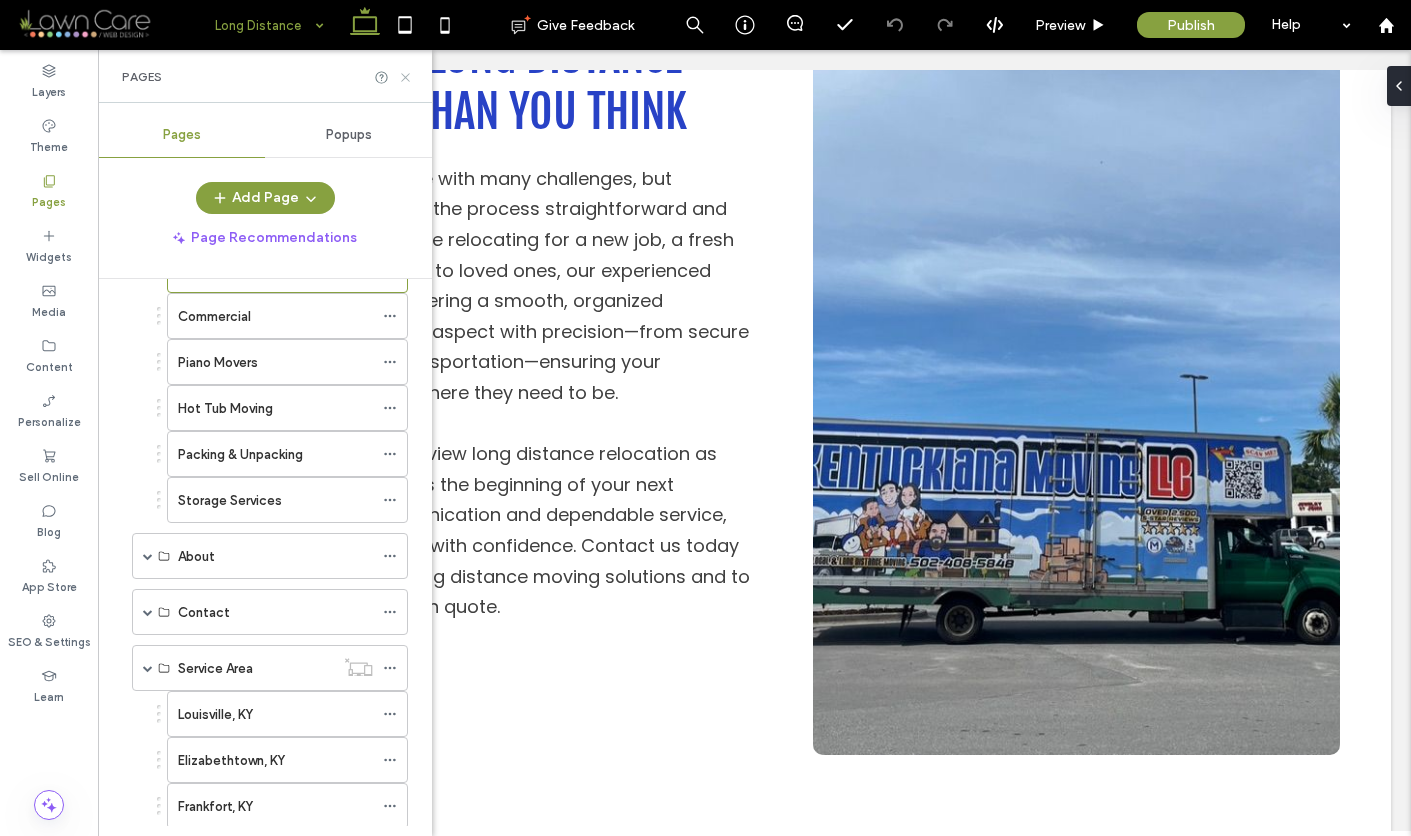 click 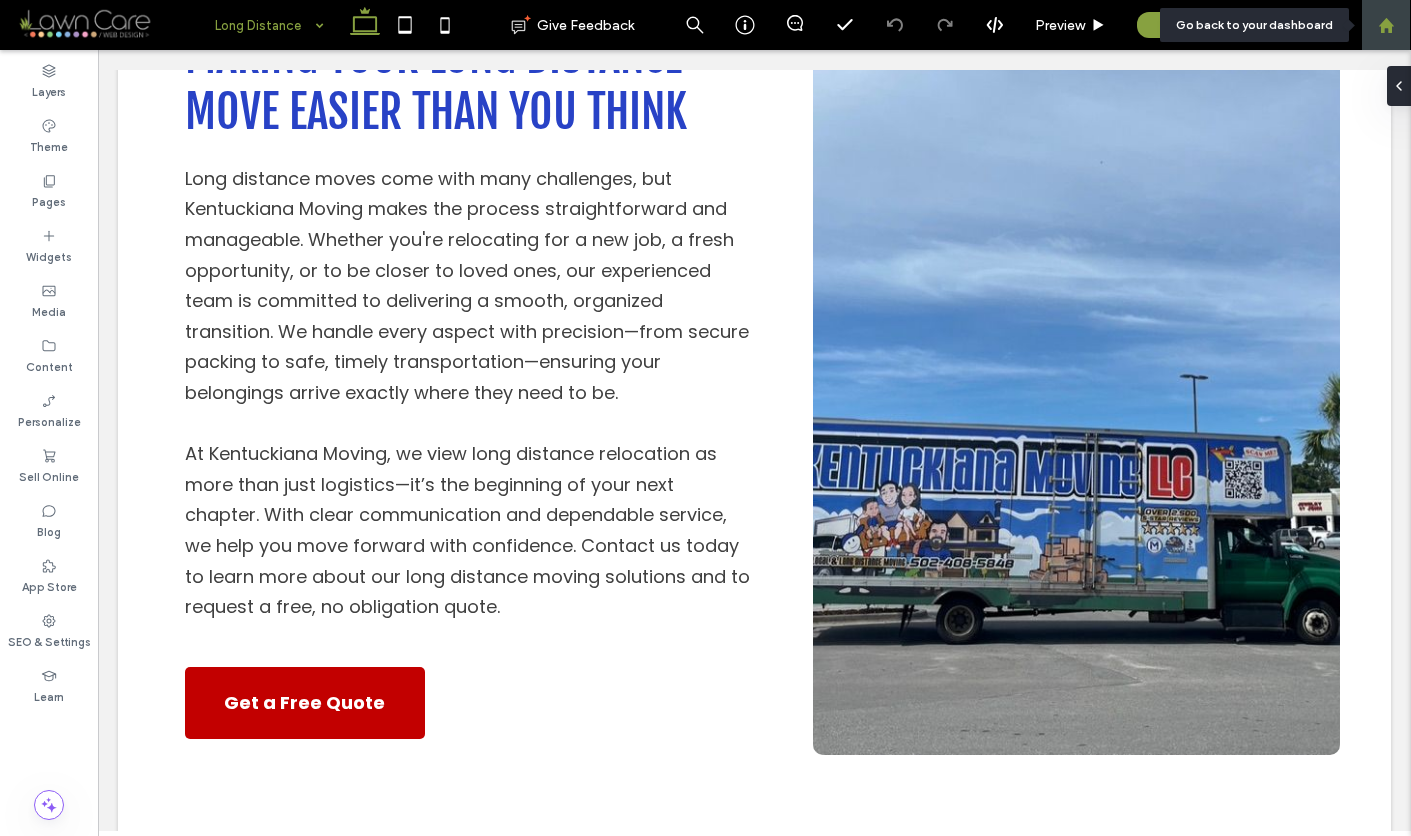 click 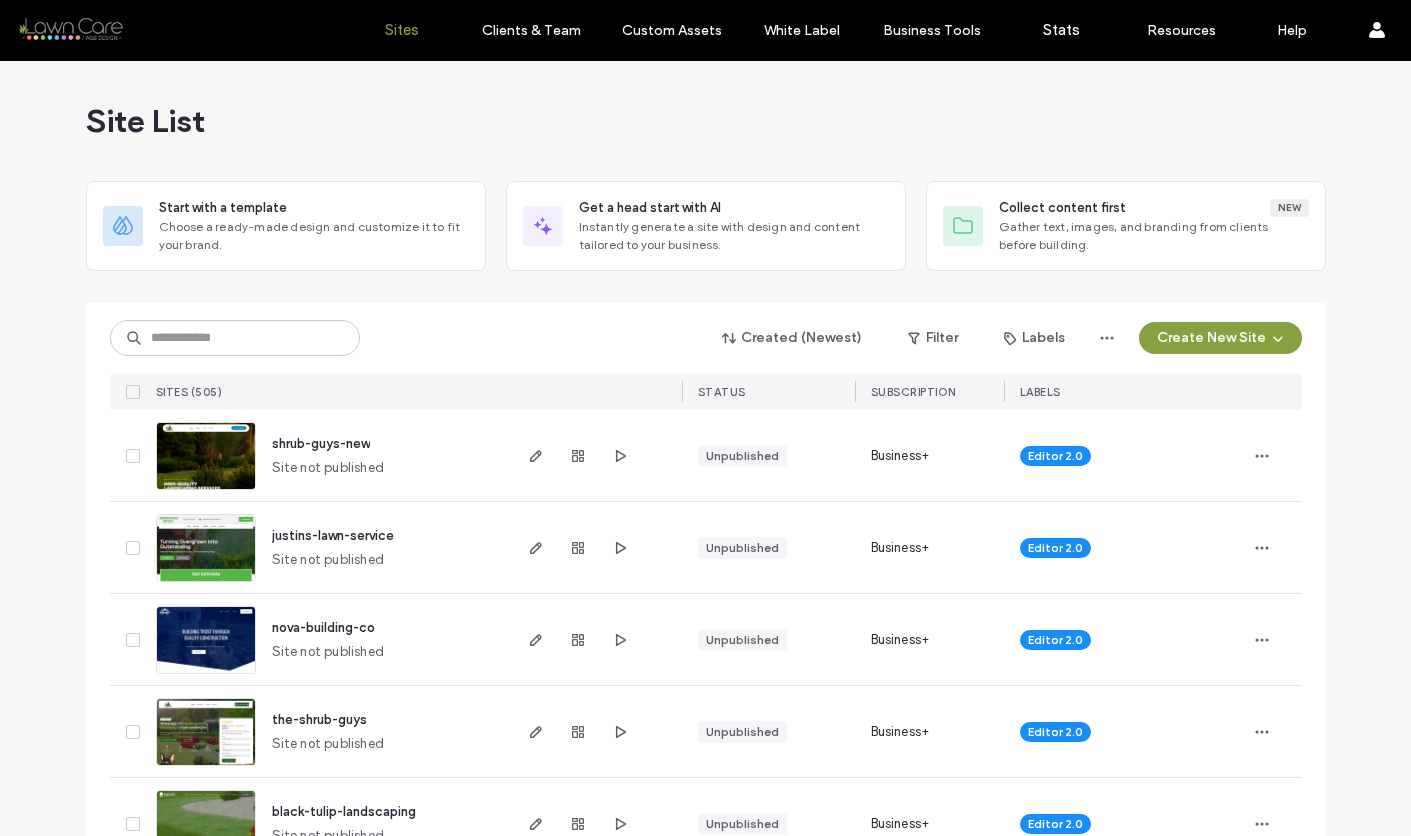 scroll, scrollTop: 0, scrollLeft: 0, axis: both 